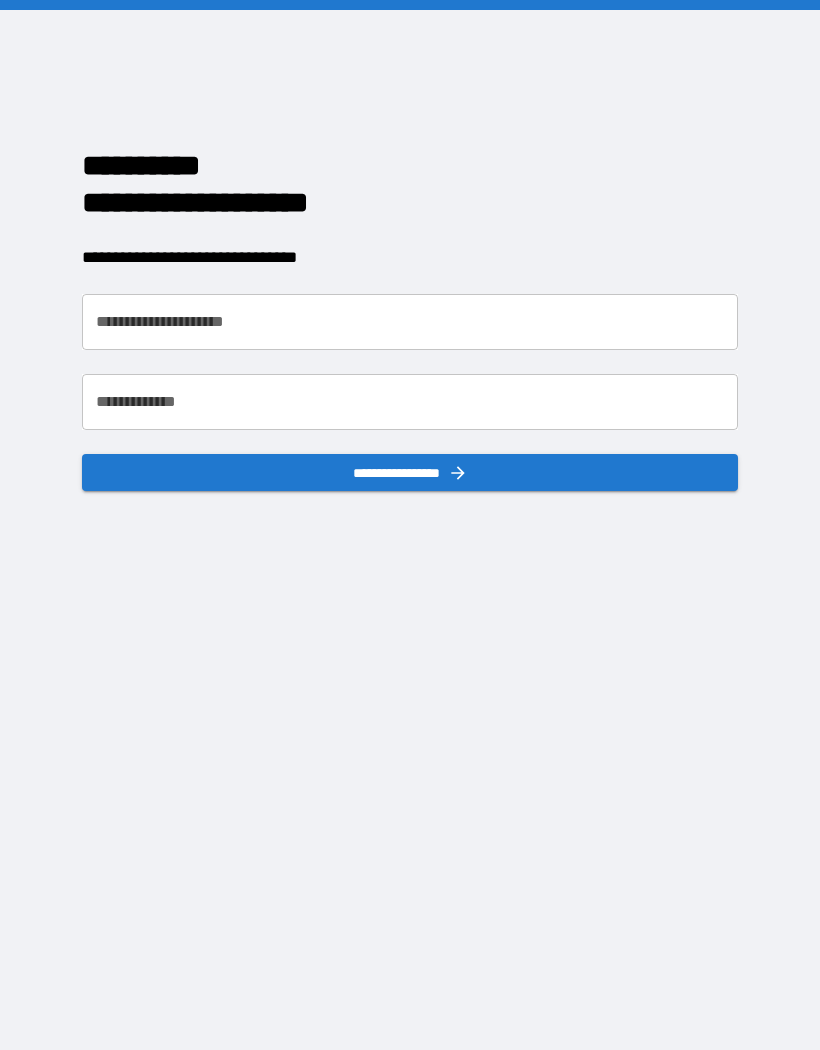 scroll, scrollTop: 0, scrollLeft: 0, axis: both 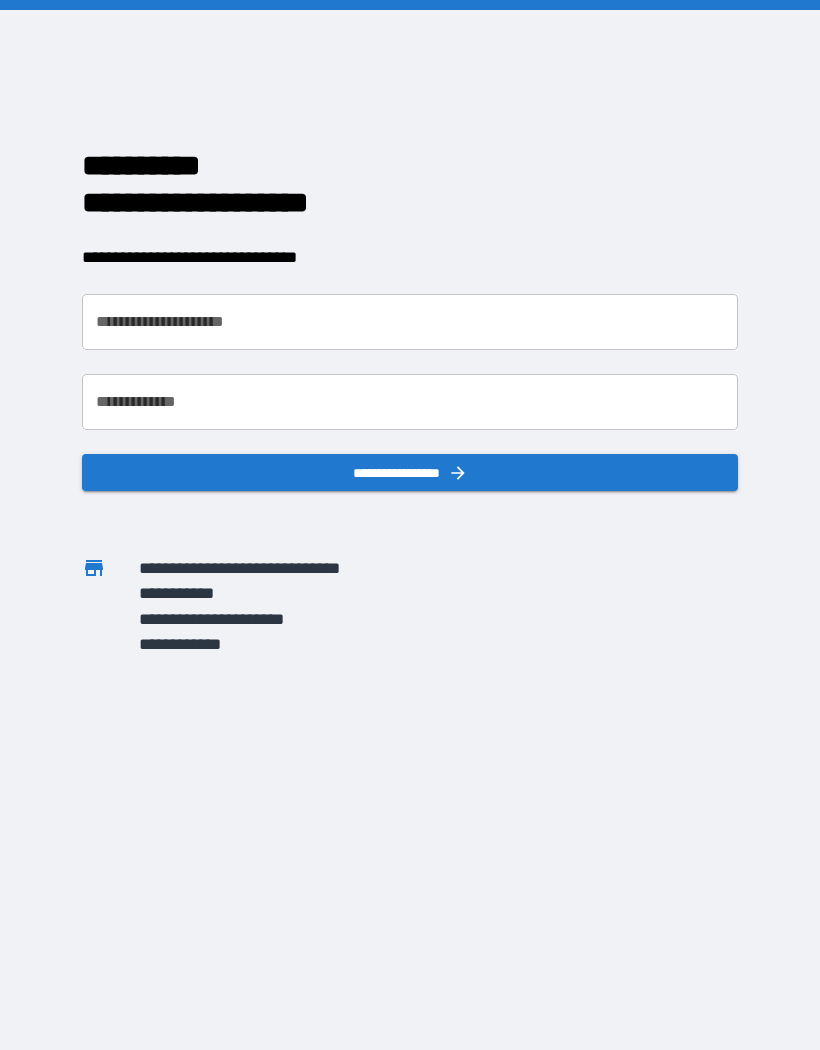 click on "**********" at bounding box center (410, 322) 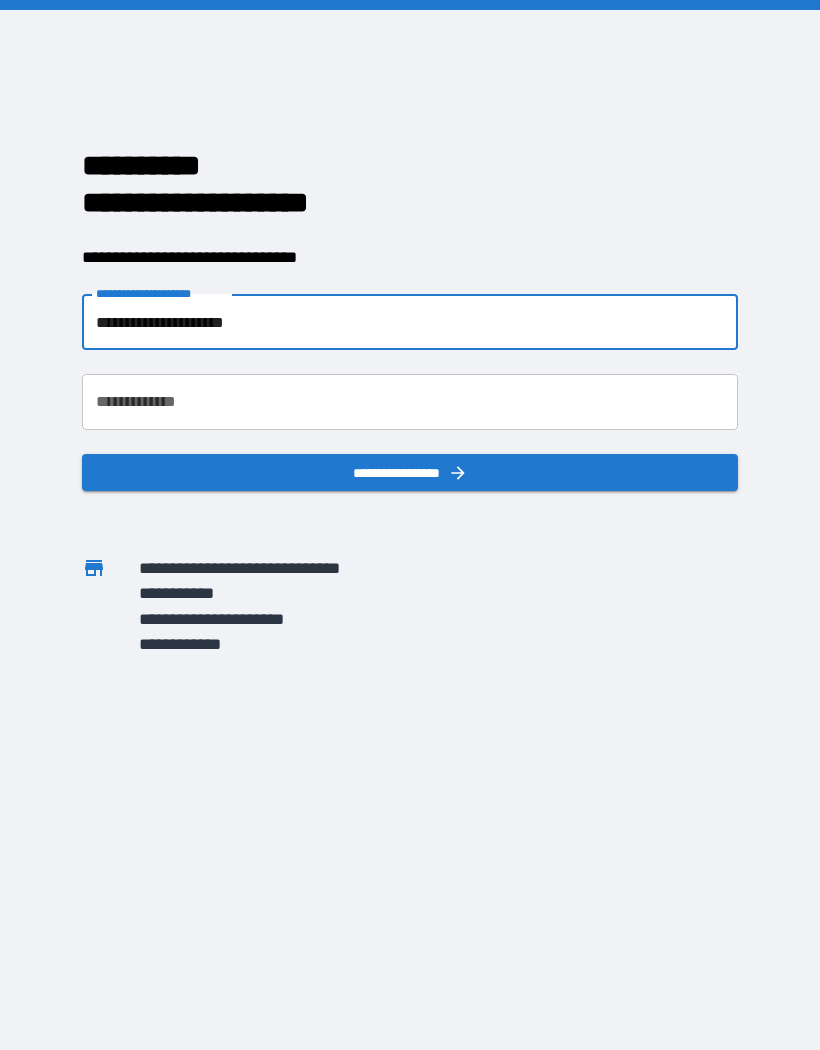type on "**********" 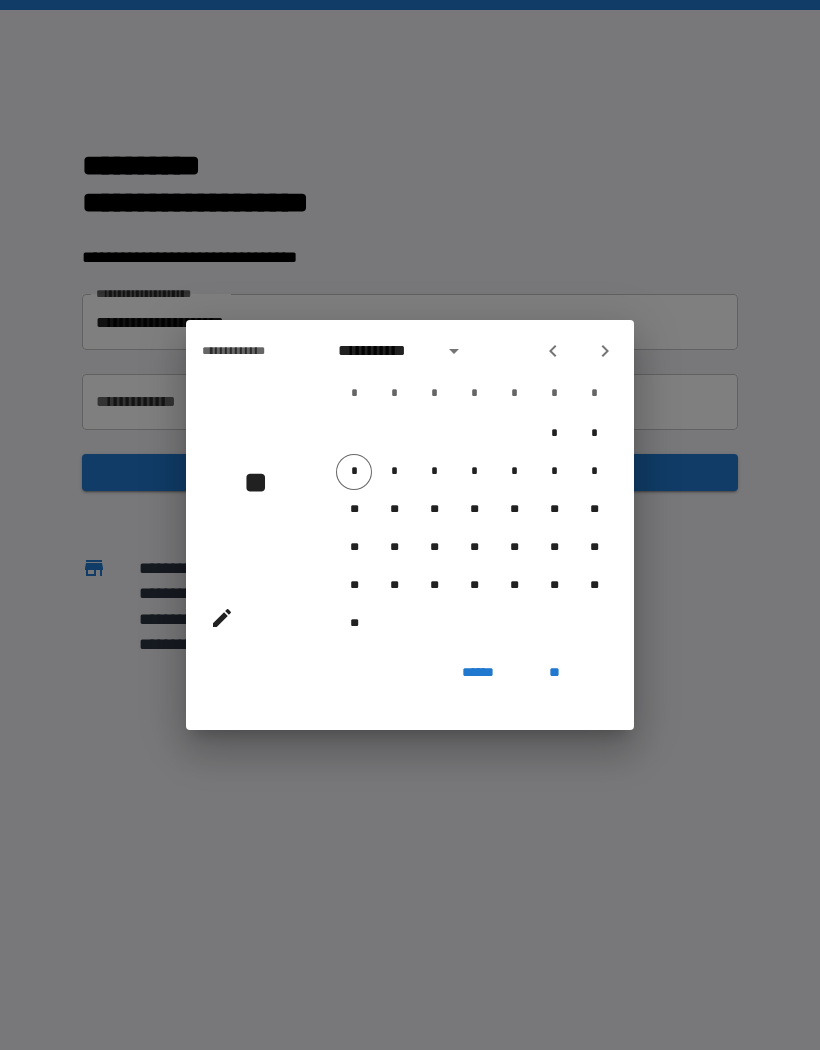 click 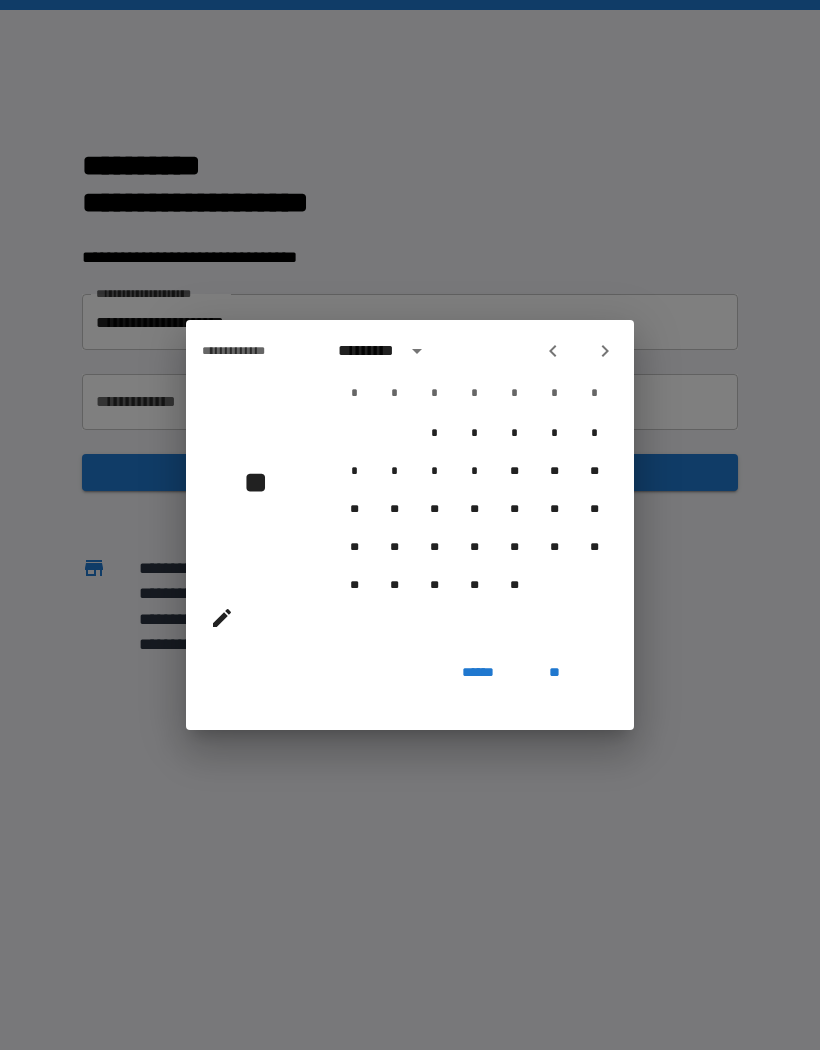 click 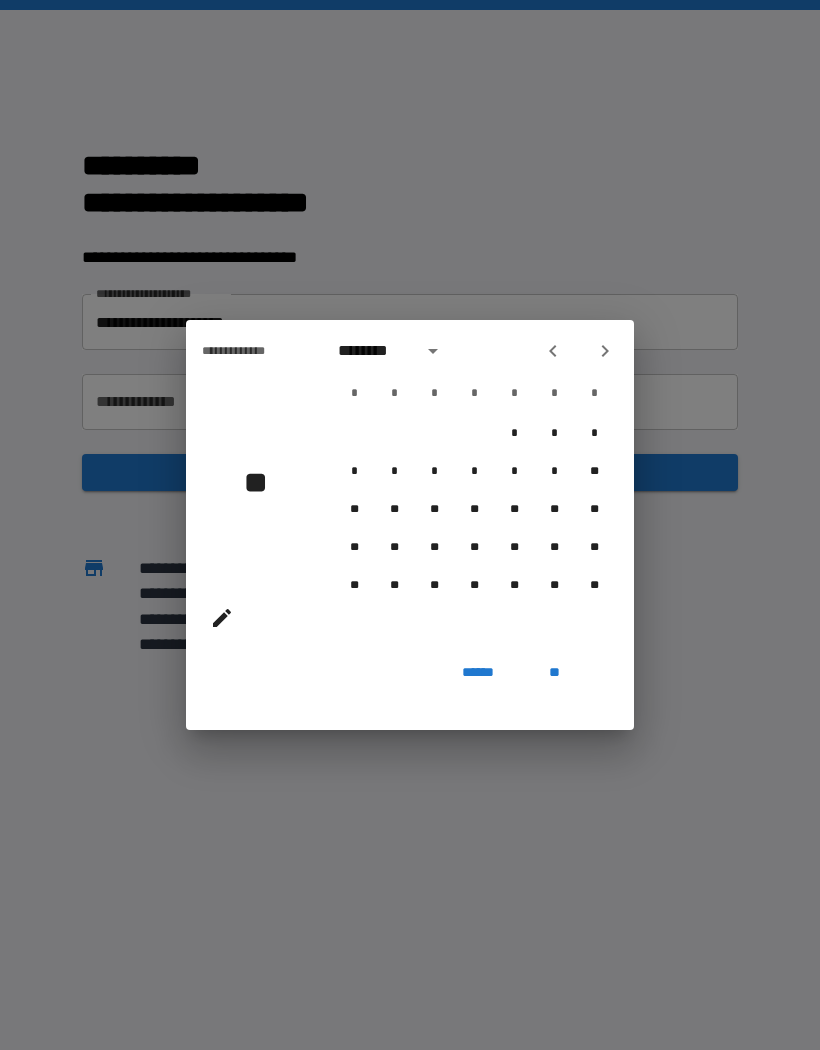 click 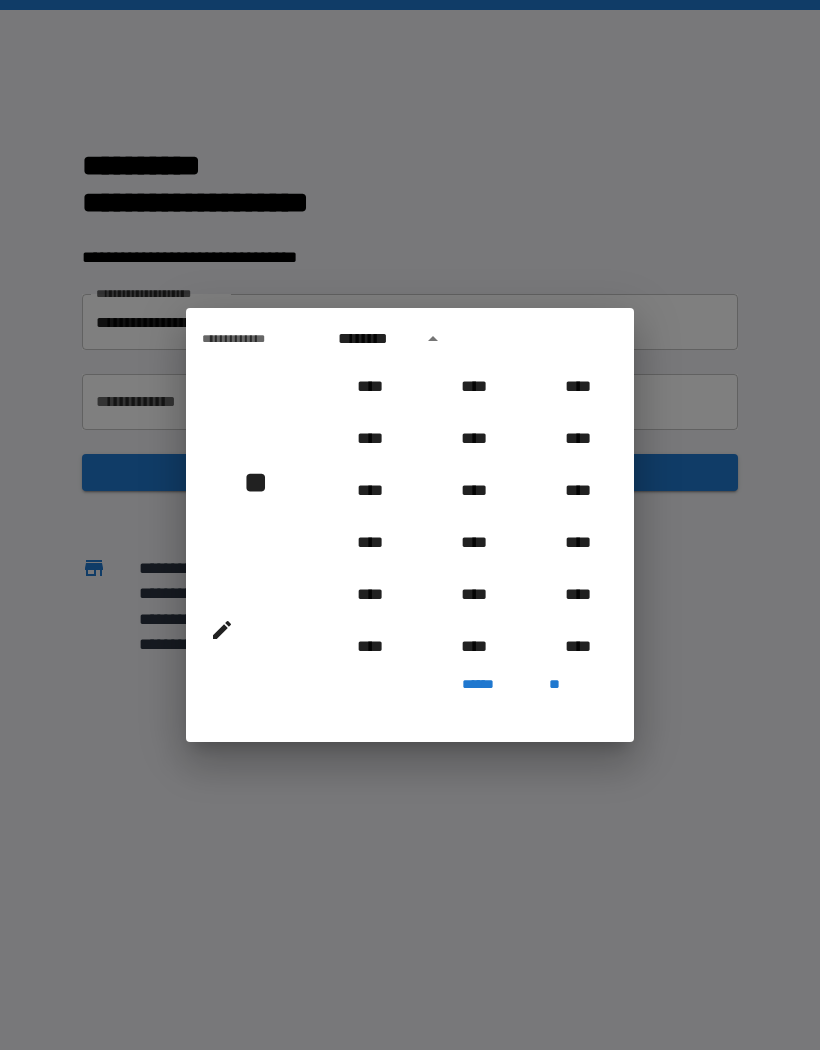 scroll, scrollTop: 884, scrollLeft: 0, axis: vertical 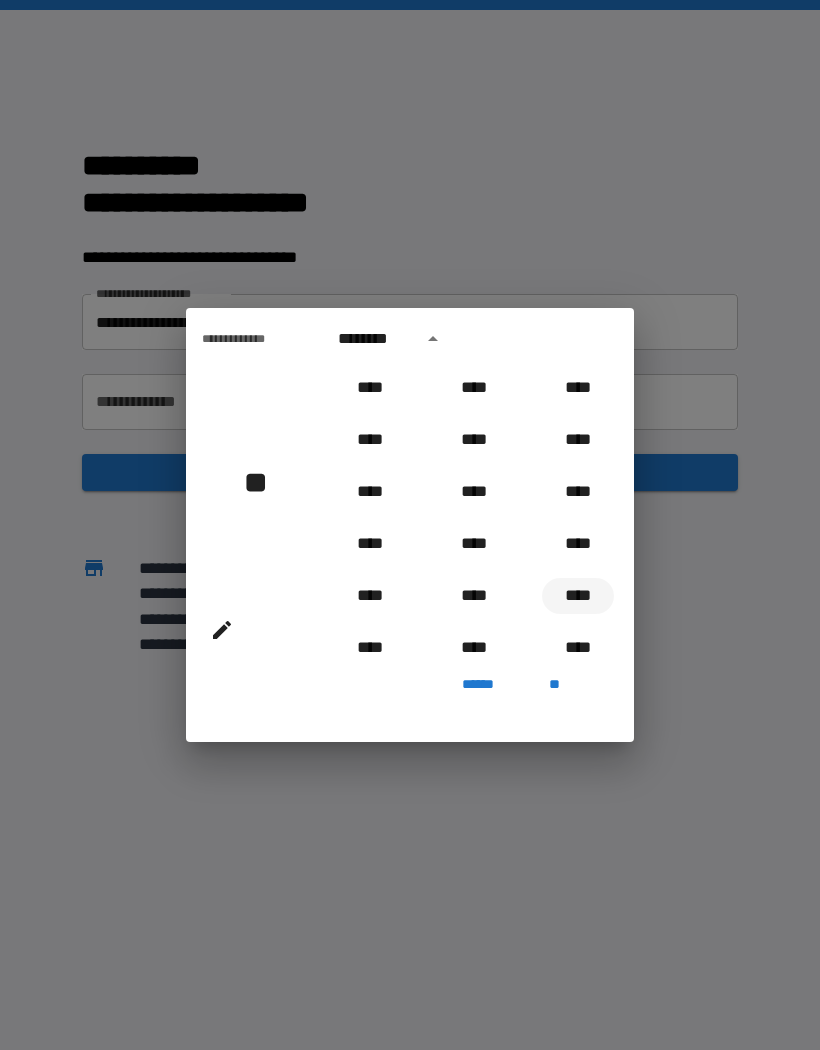 click on "****" at bounding box center [578, 596] 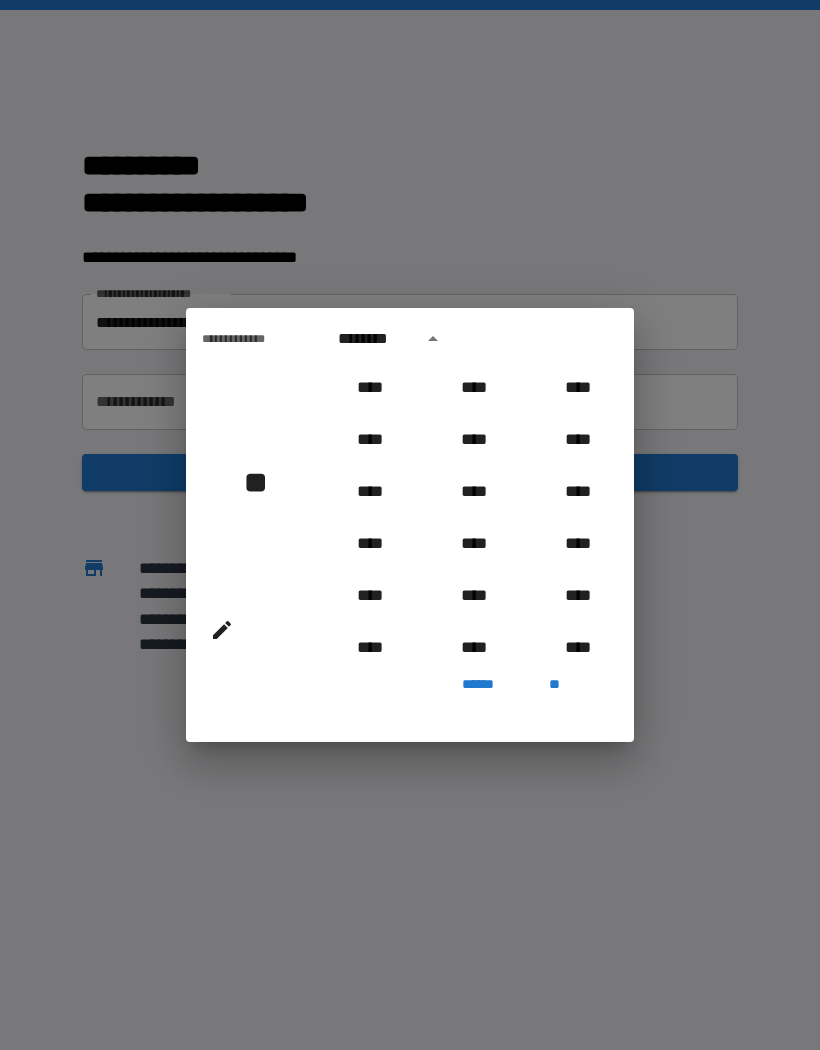 type on "**********" 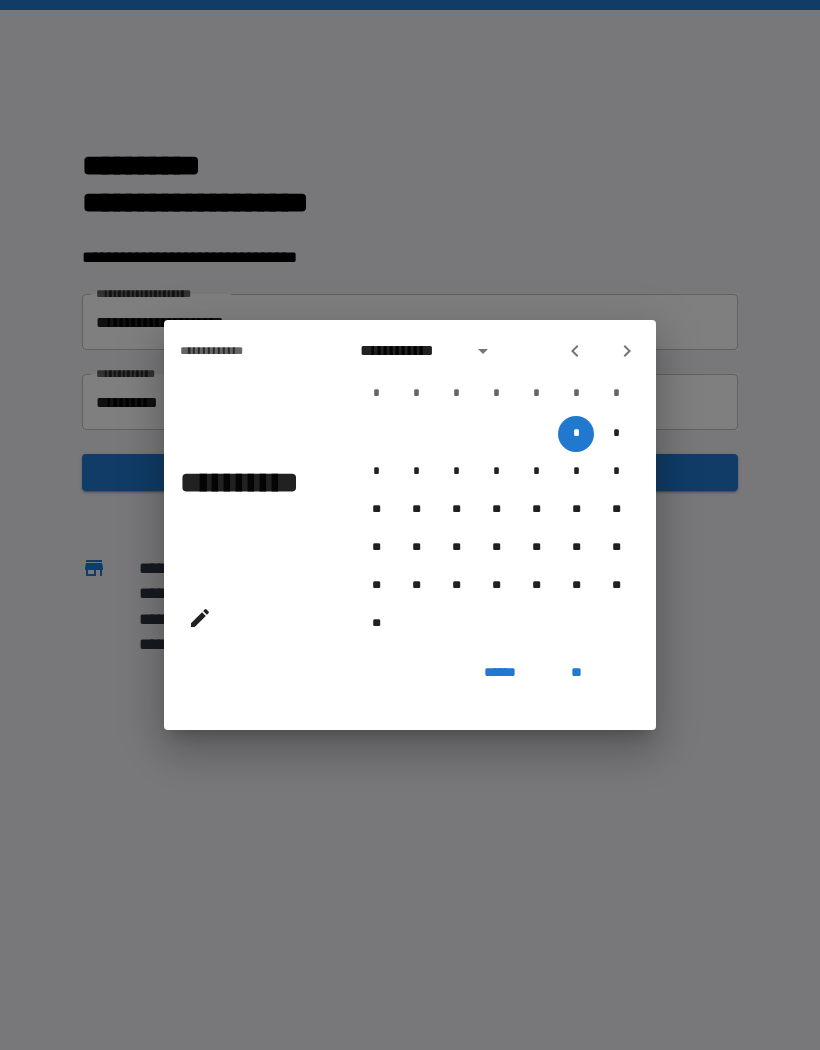 click on "**********" at bounding box center [410, 351] 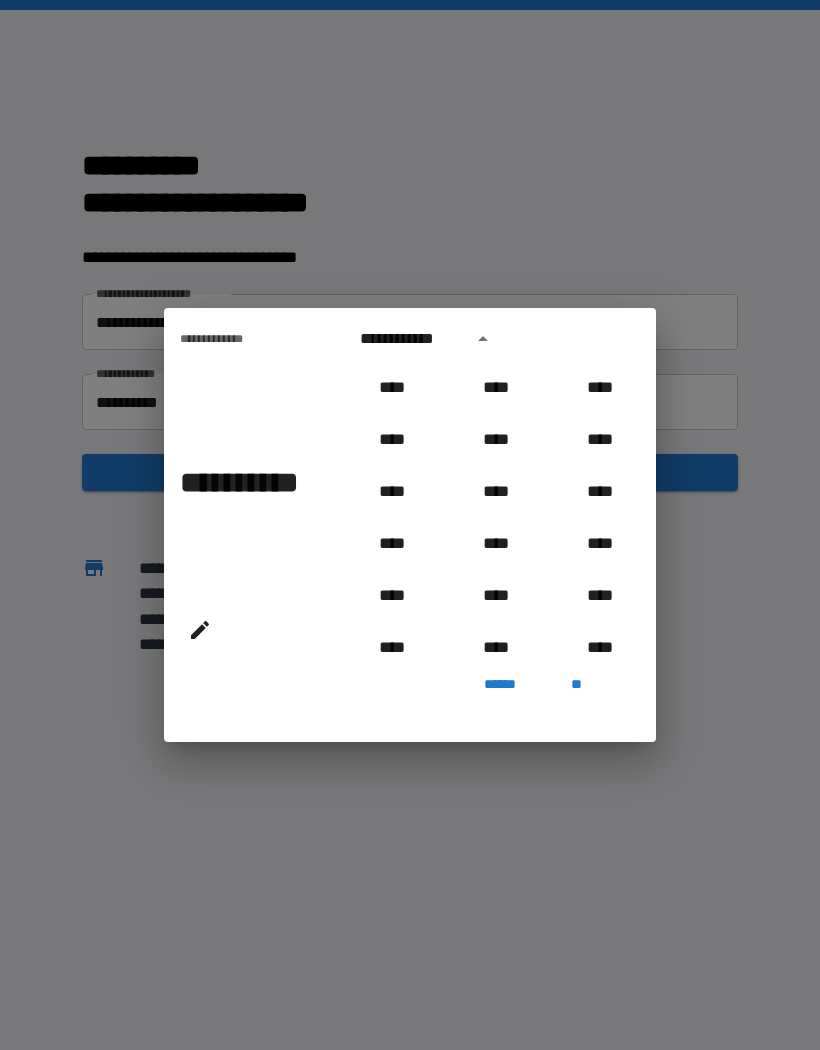 scroll, scrollTop: 966, scrollLeft: 0, axis: vertical 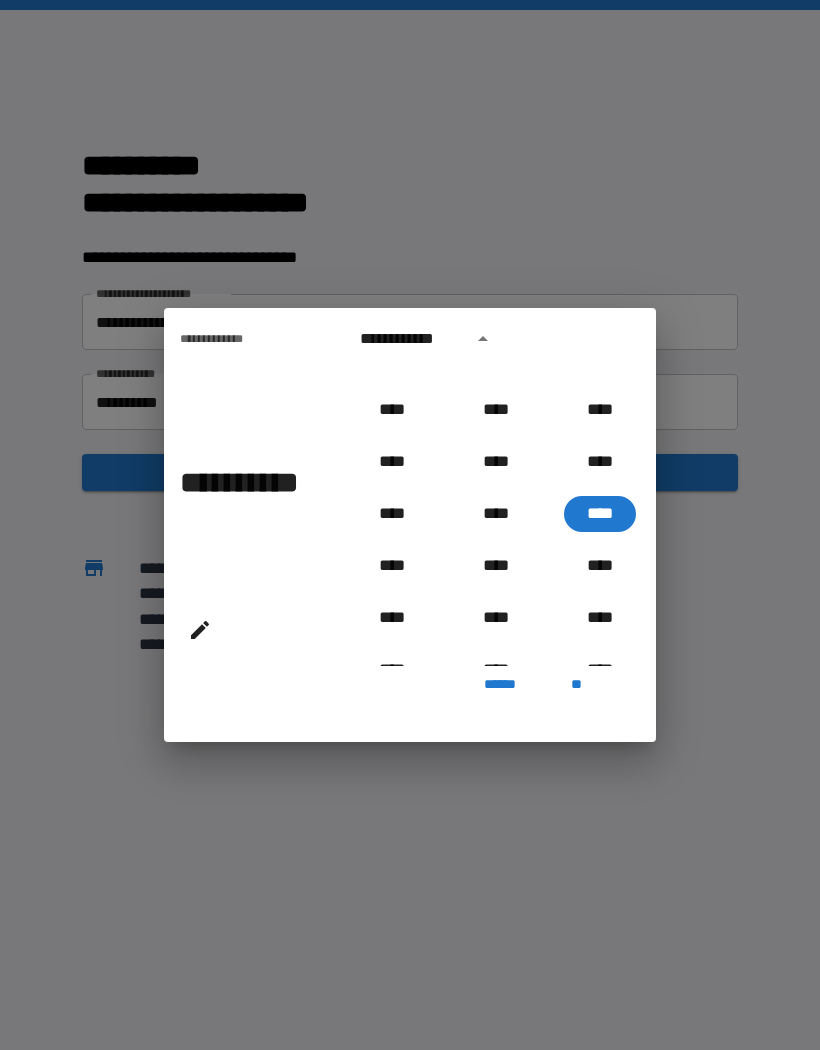 click 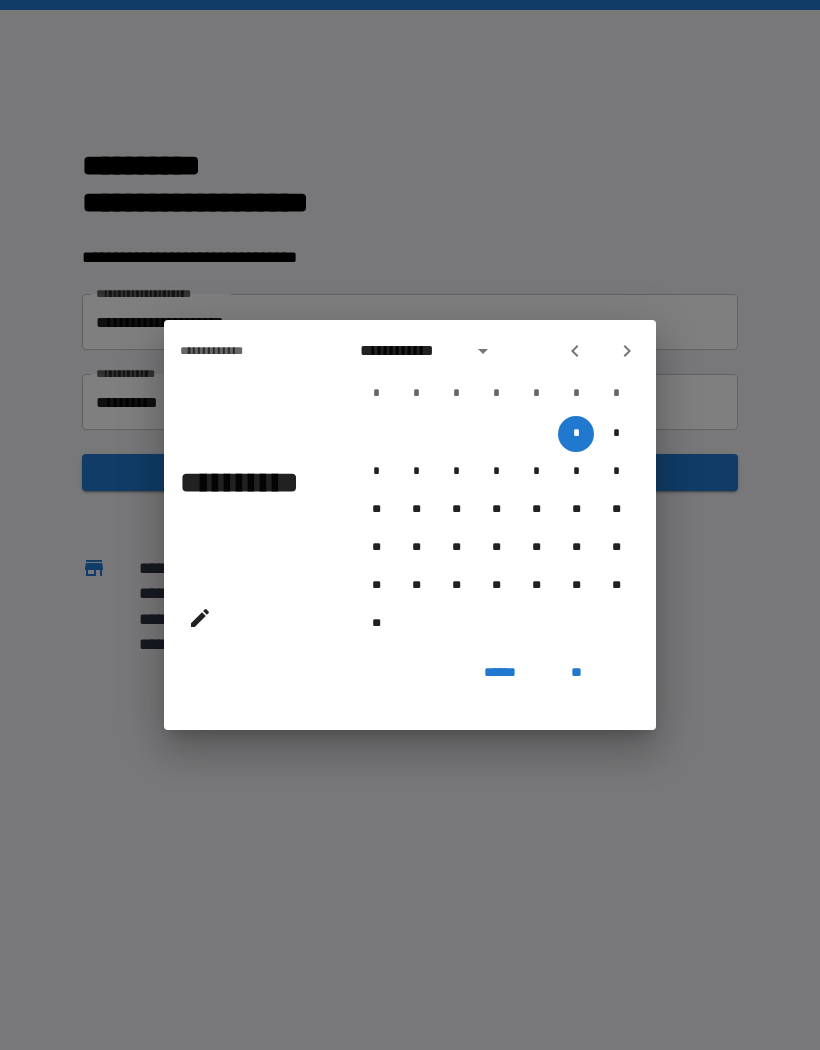 click 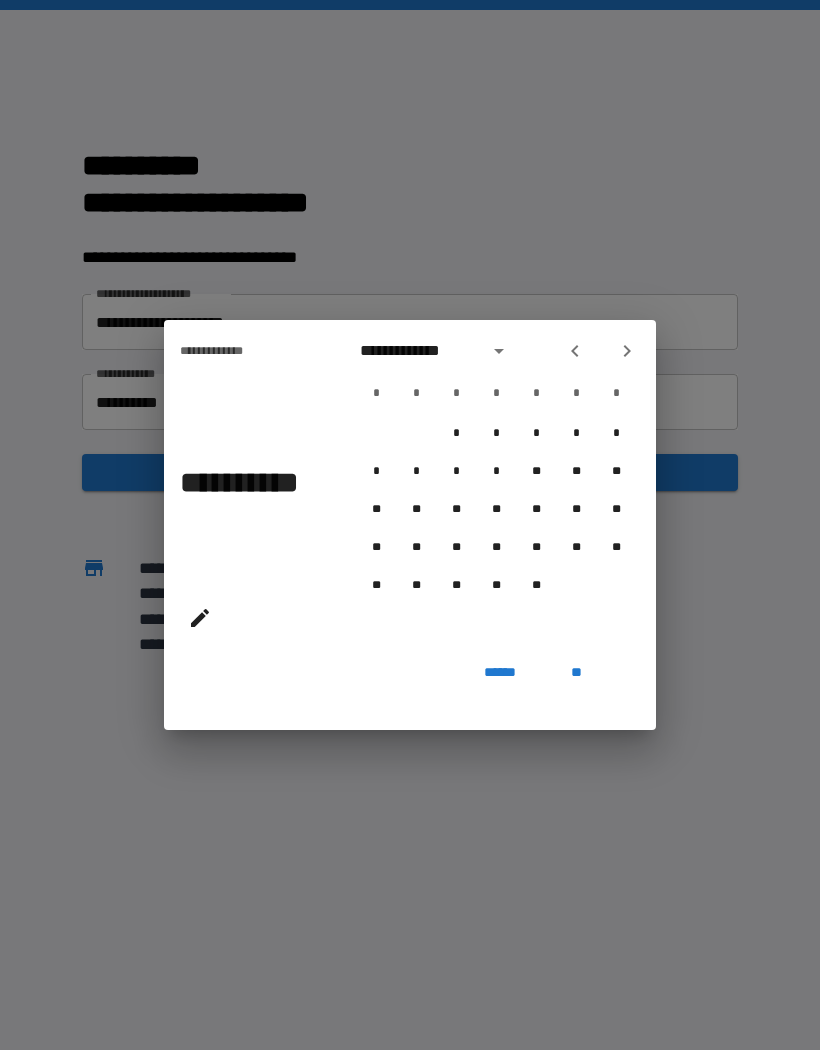 click 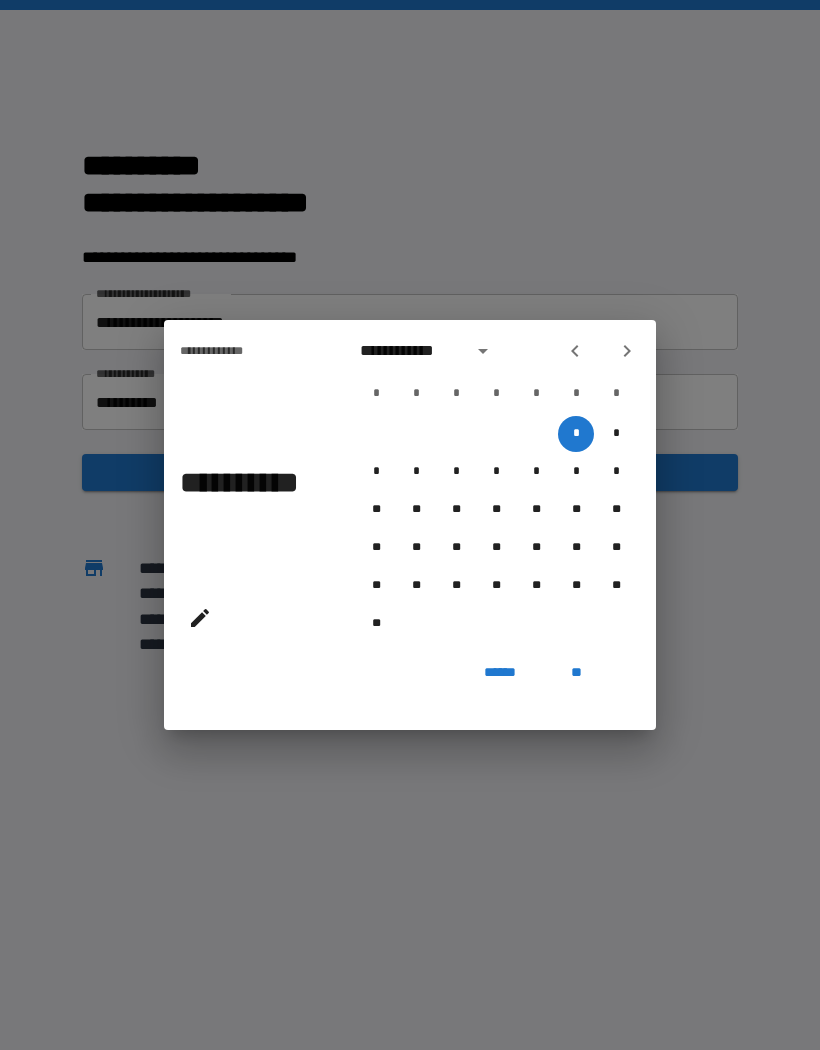 click 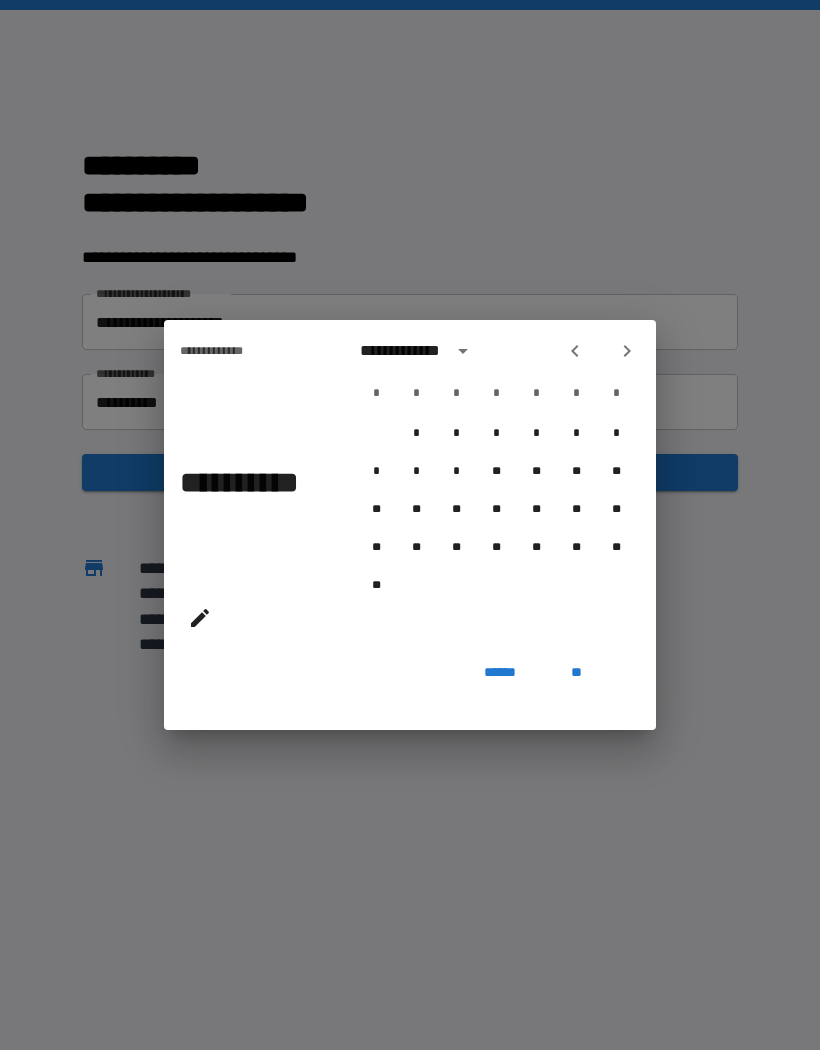 click 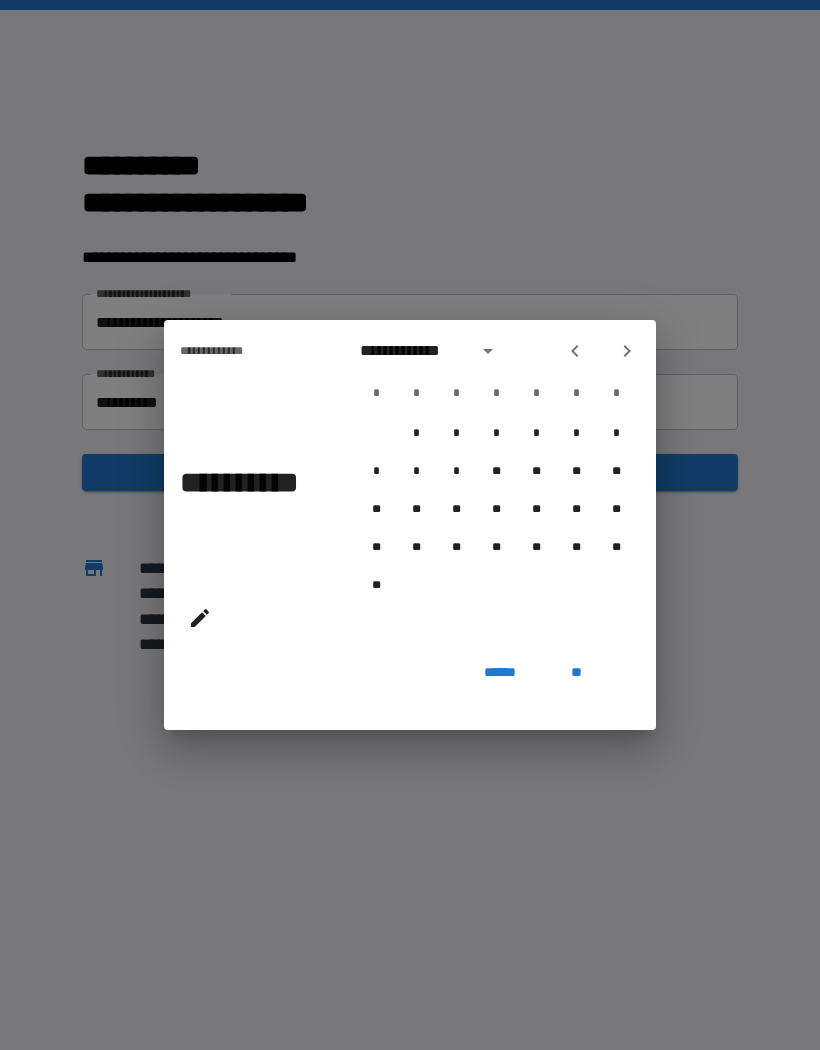 click 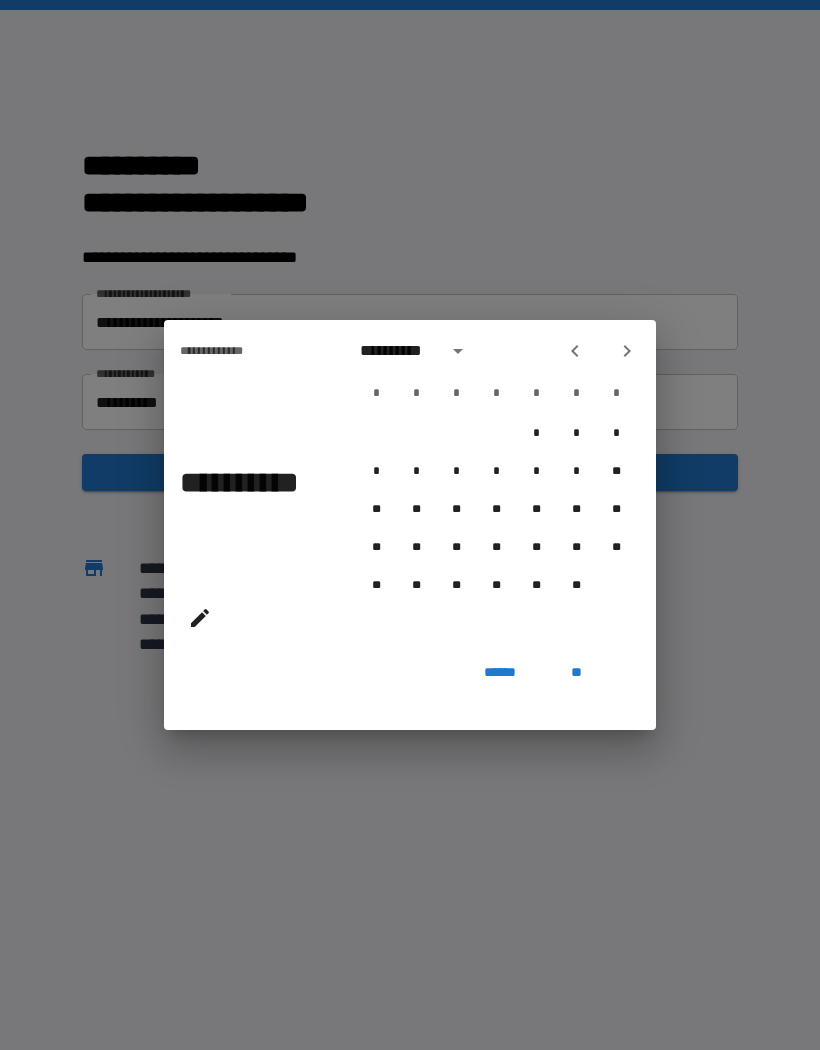 click on "******" at bounding box center (500, 672) 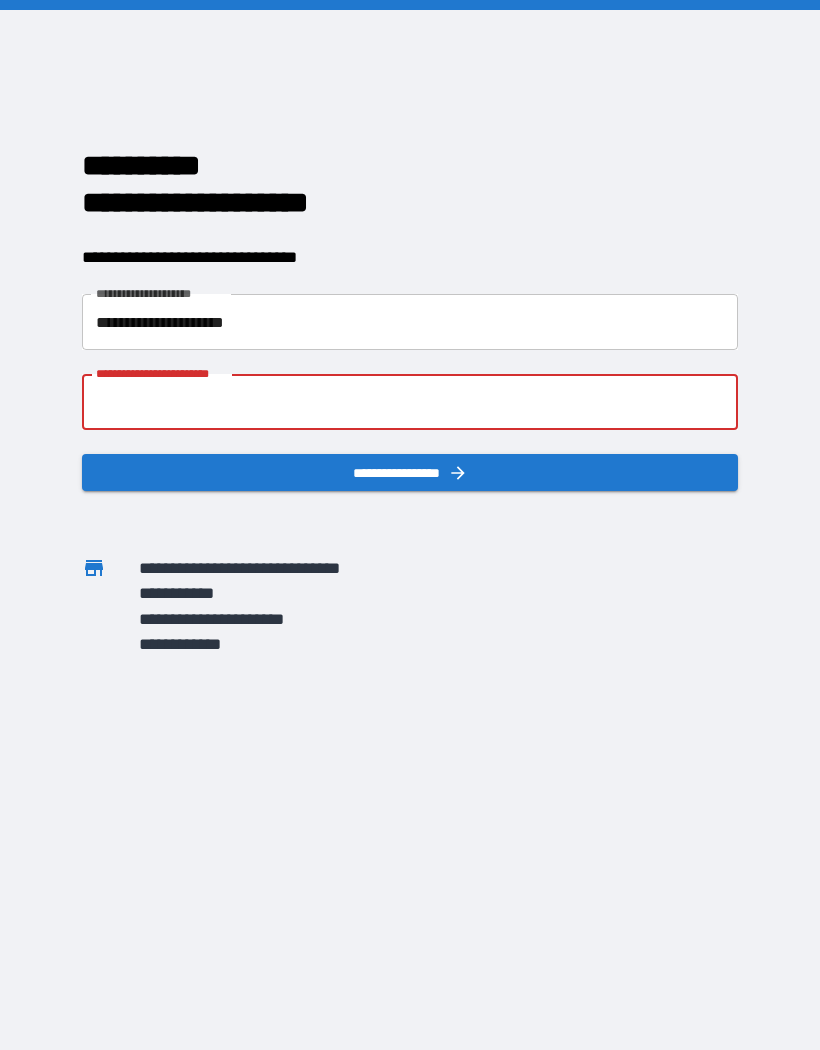 click on "**********" at bounding box center [410, 402] 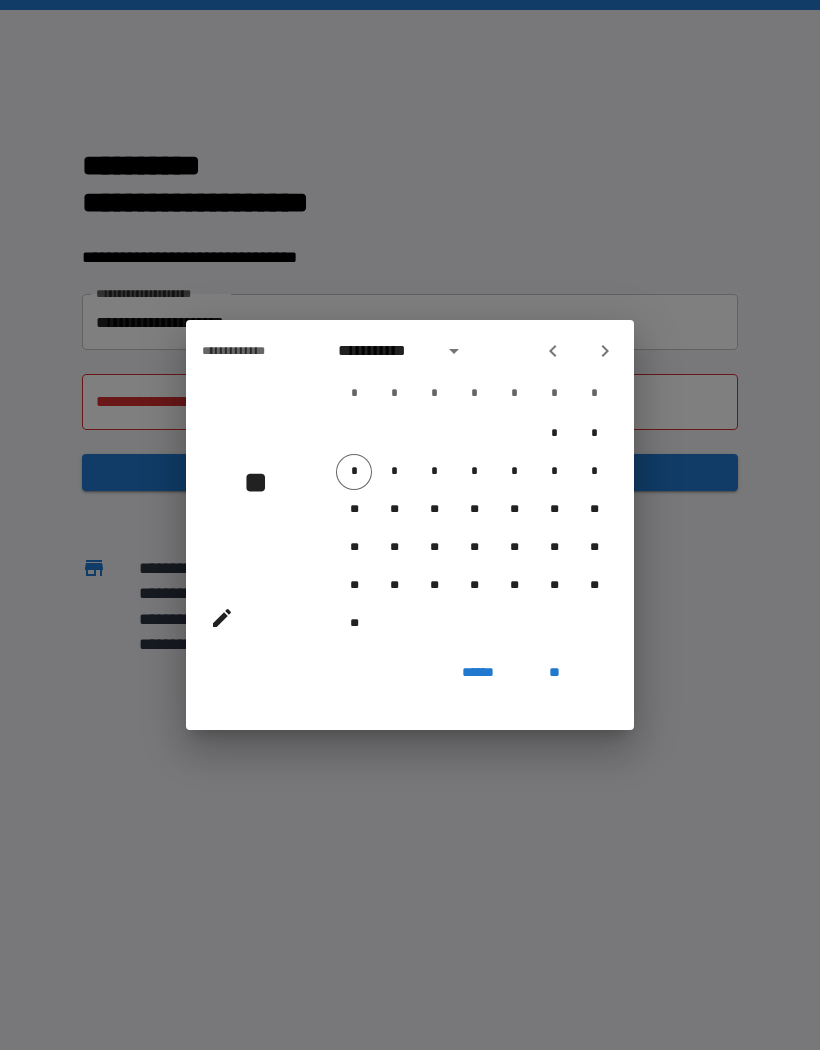 click 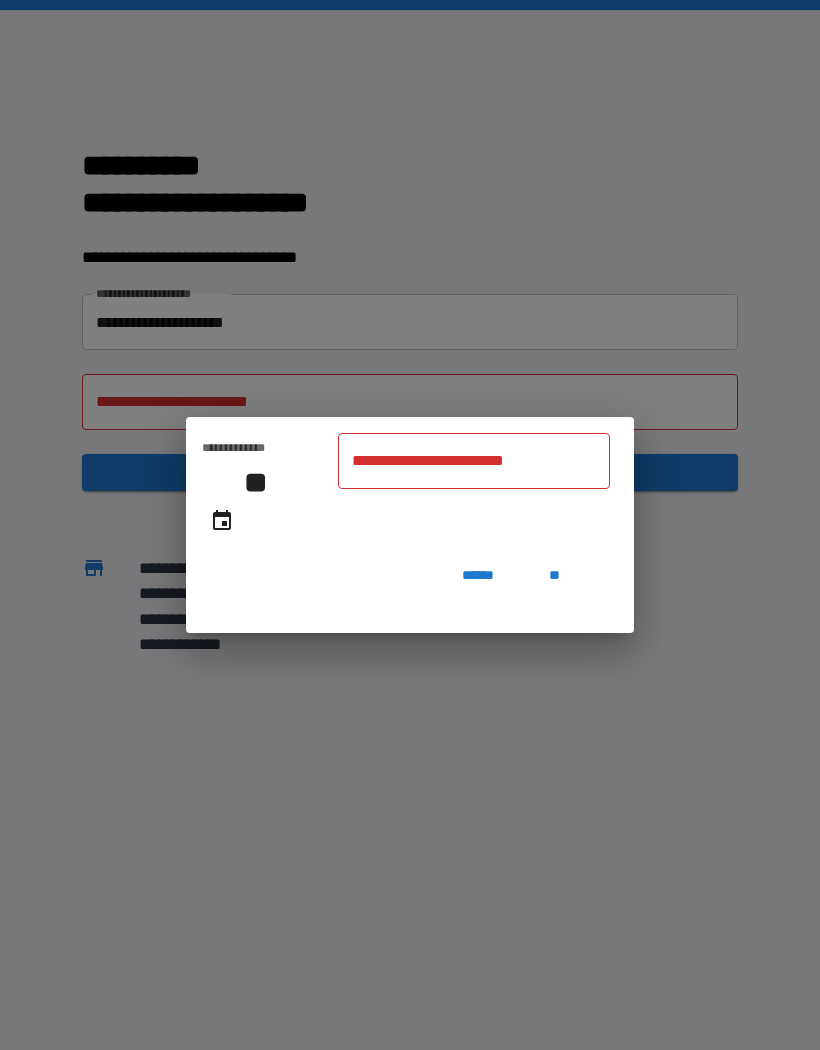 click on "**********" at bounding box center (474, 461) 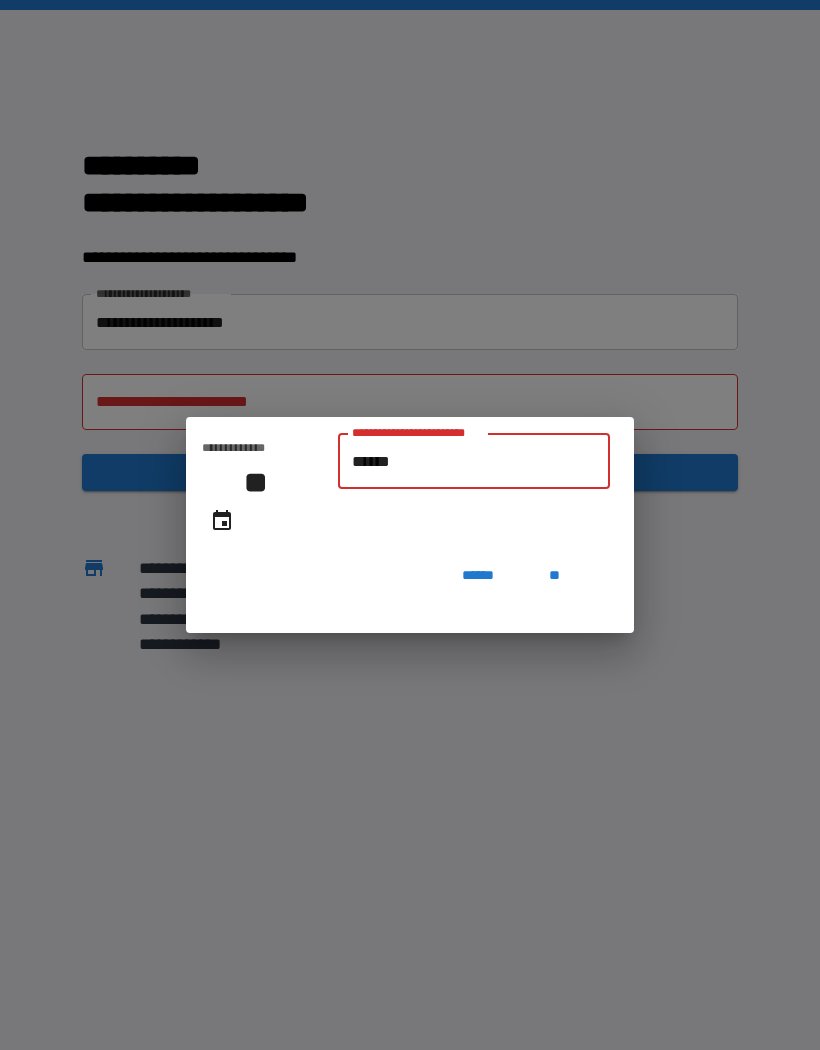 type on "*******" 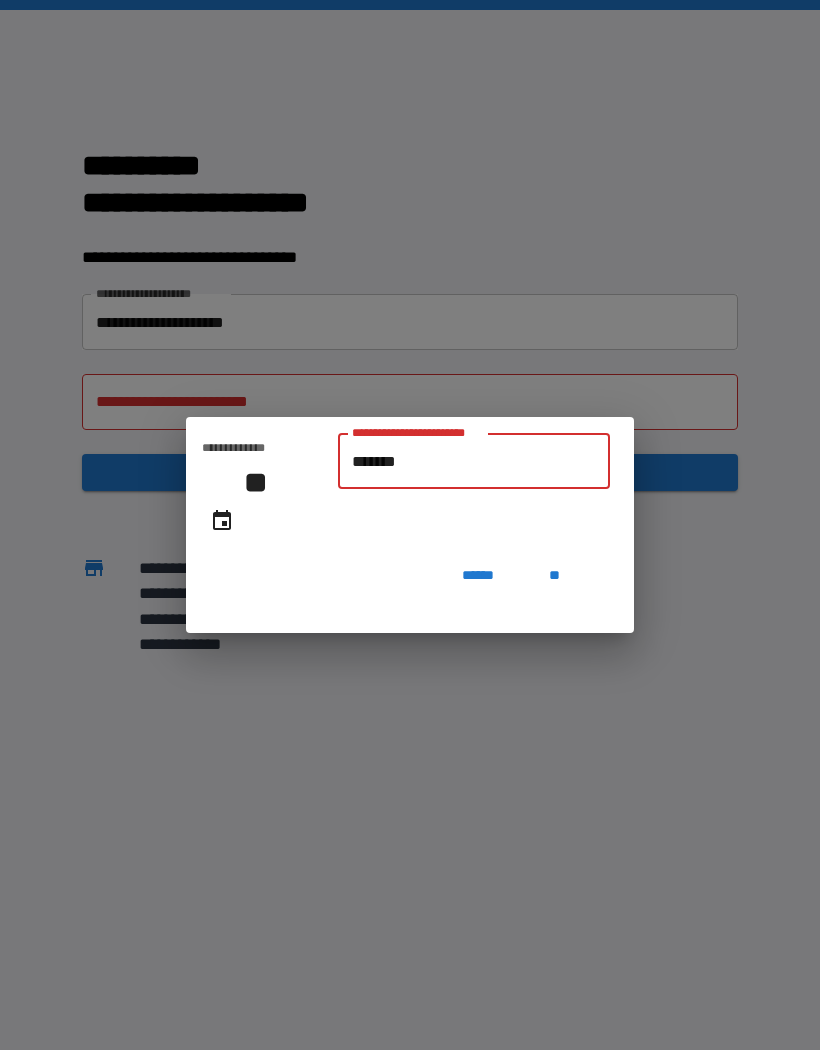 type on "**********" 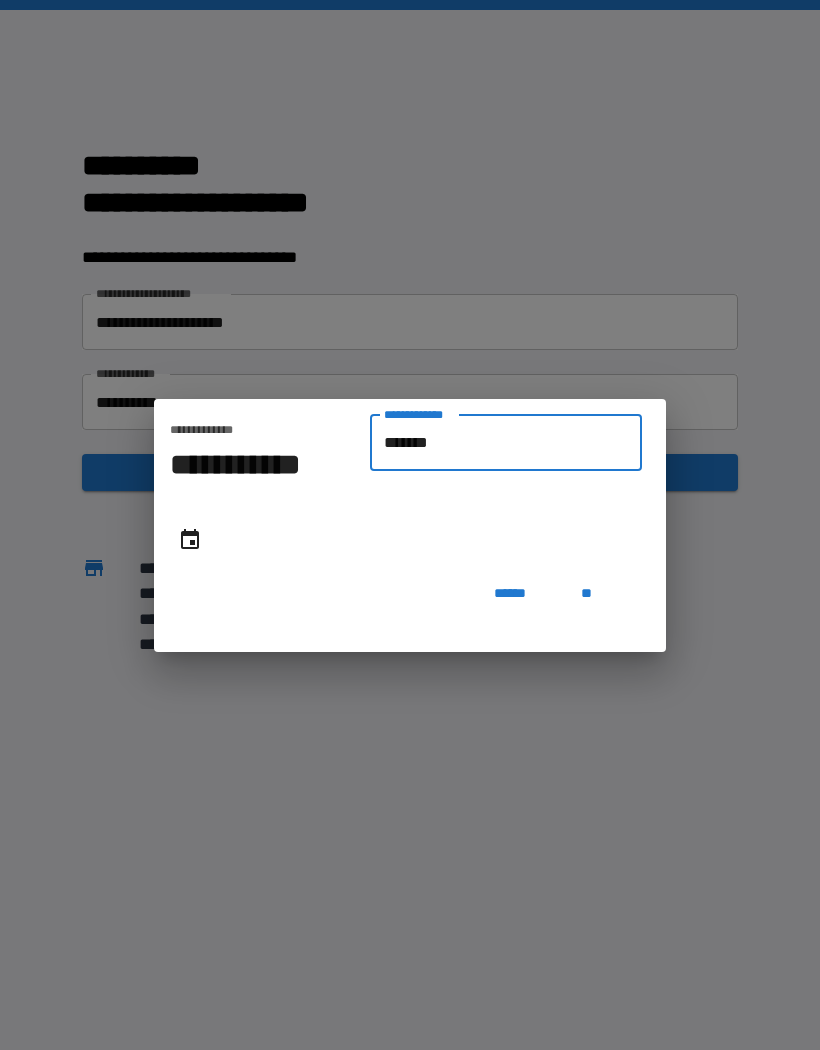 type on "********" 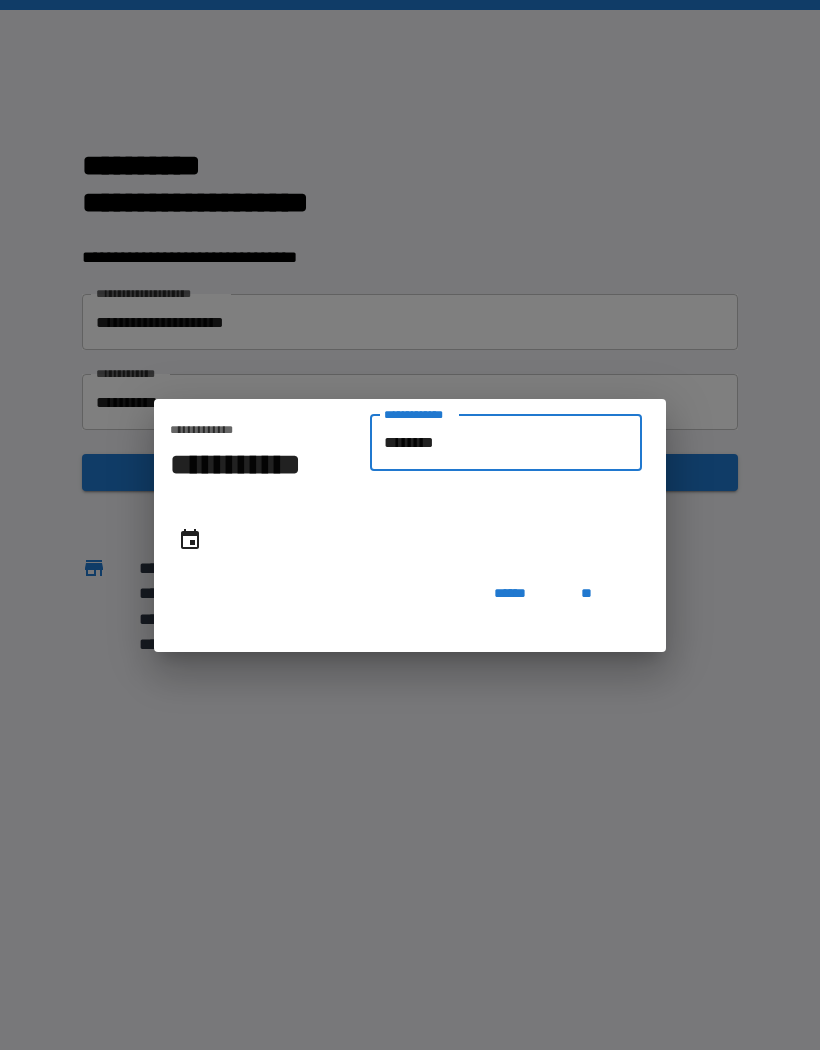 type on "**********" 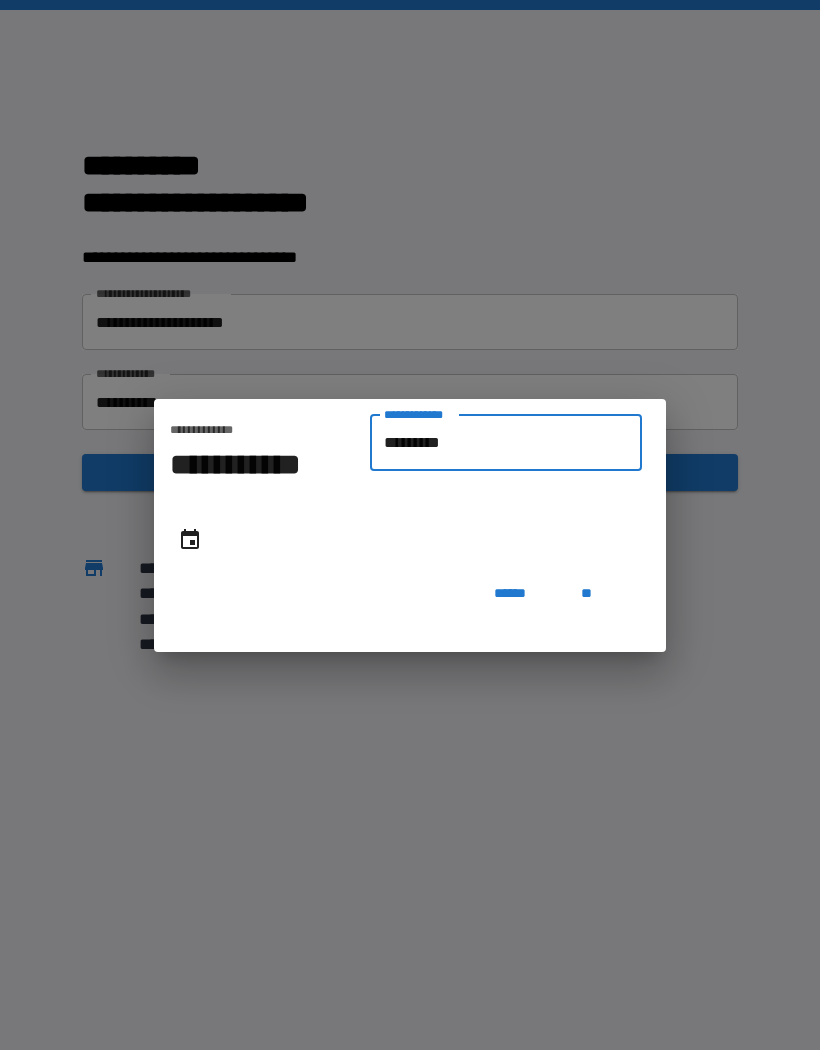 type on "**********" 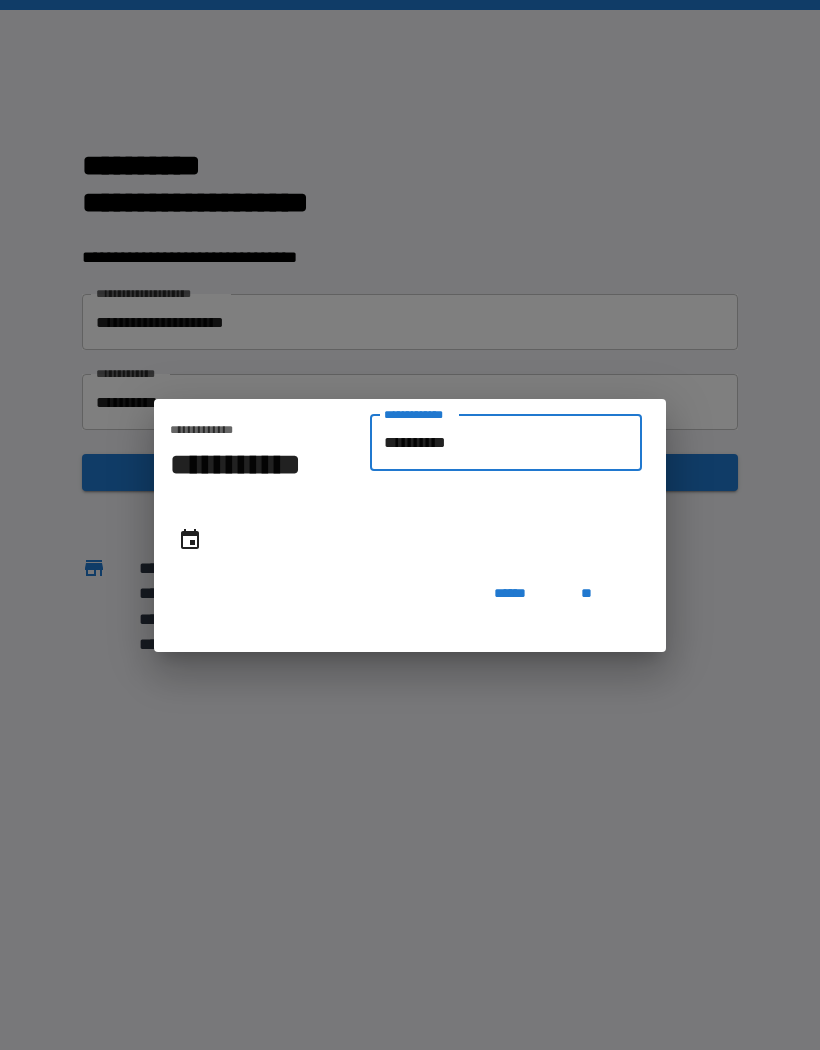 type on "**********" 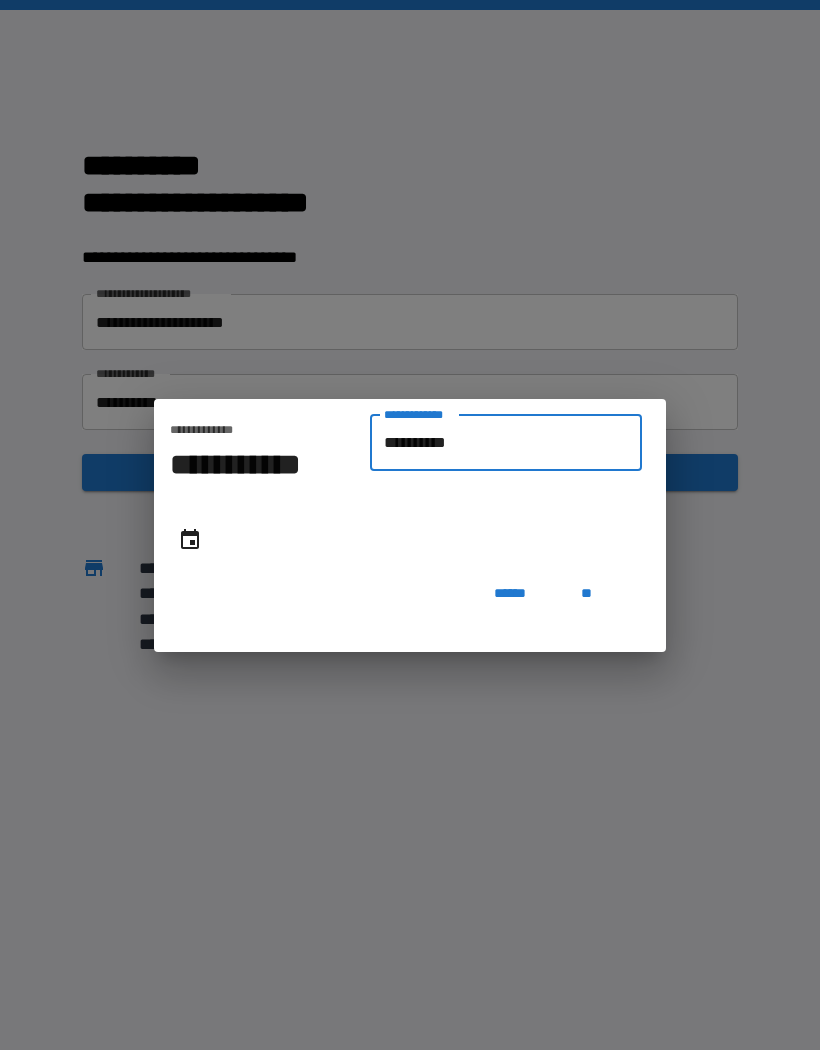type on "**********" 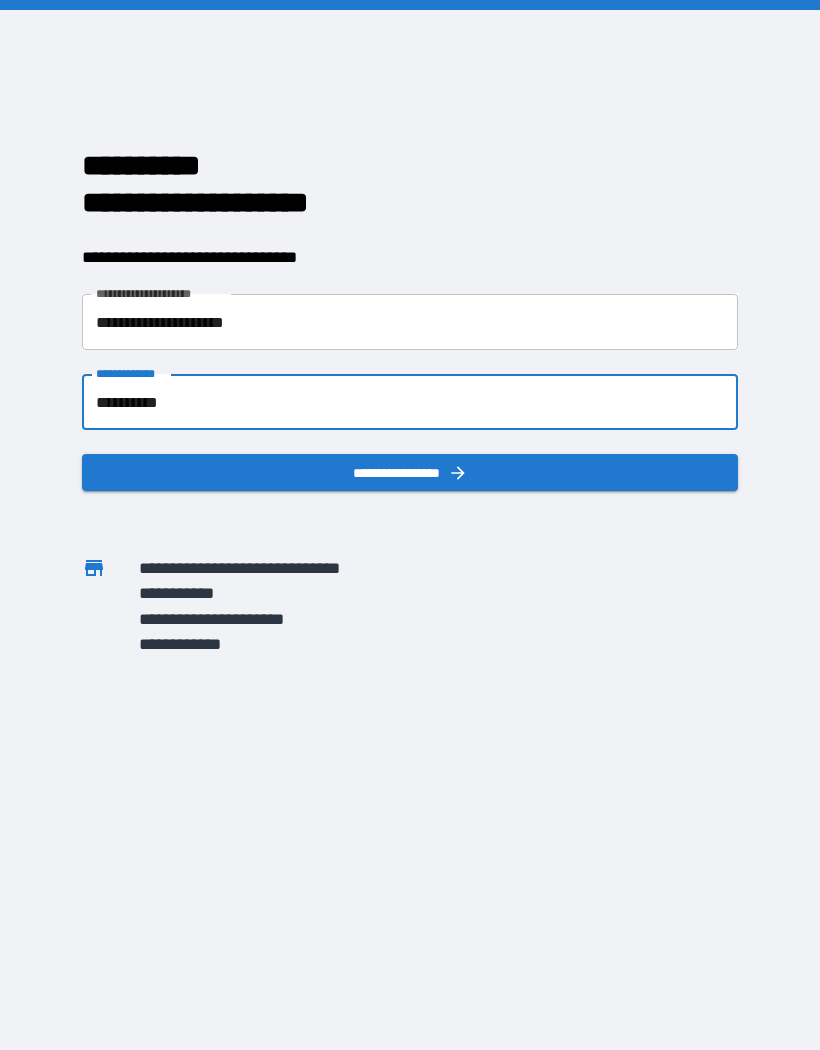 click on "**********" at bounding box center [410, 472] 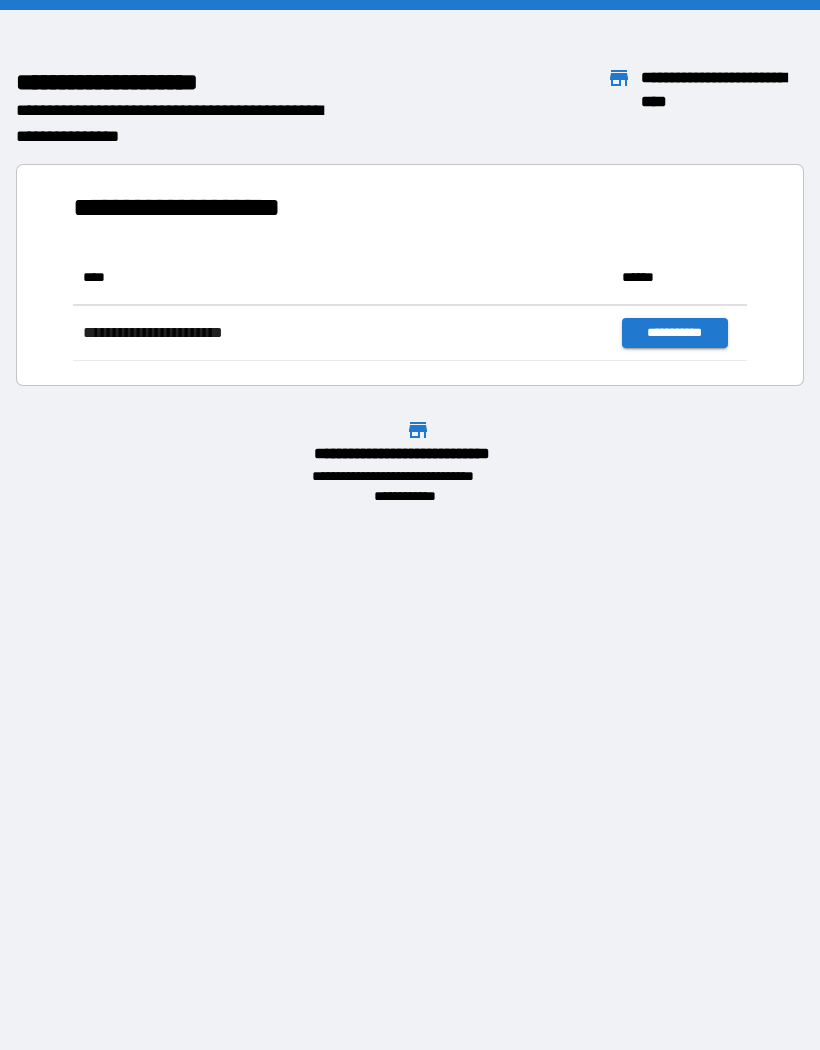 scroll, scrollTop: 1, scrollLeft: 1, axis: both 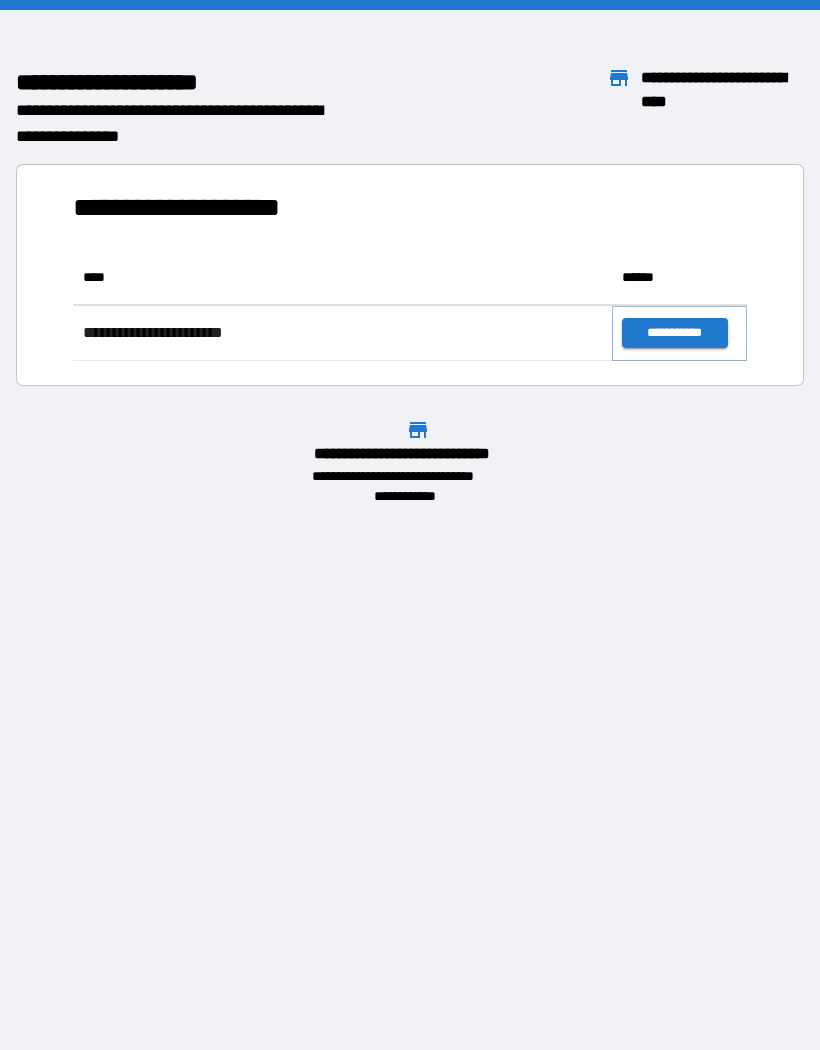 click on "**********" at bounding box center [674, 333] 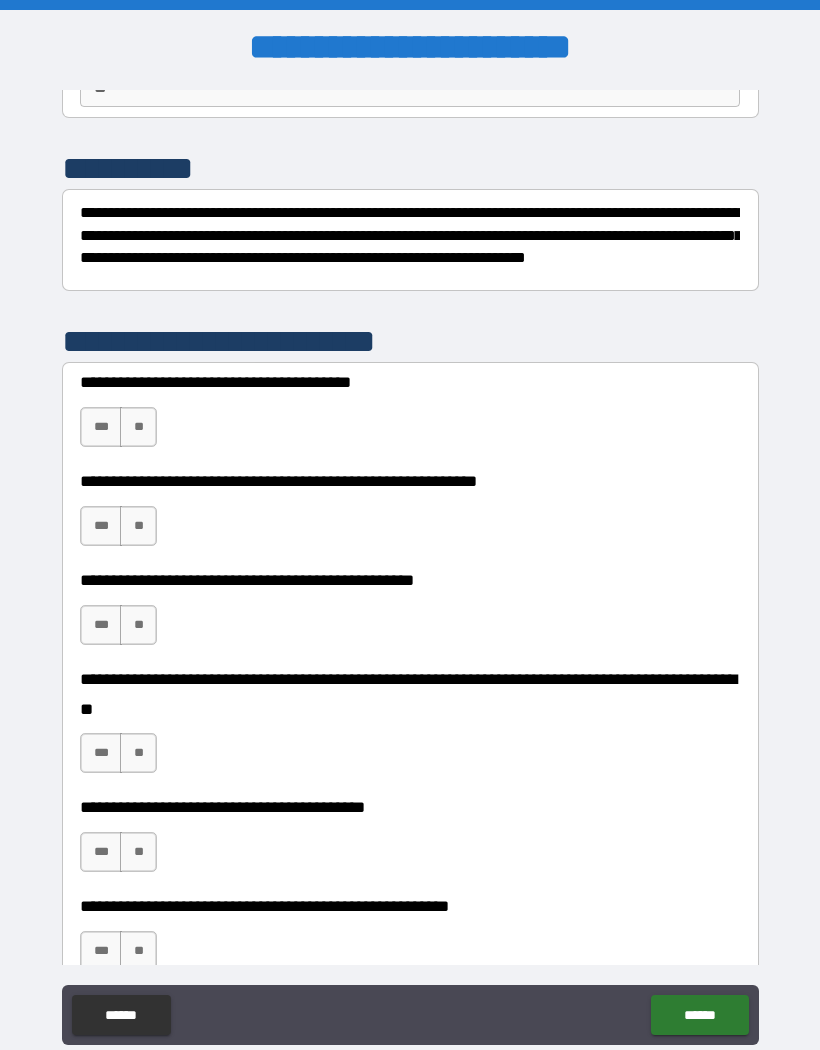 scroll, scrollTop: 217, scrollLeft: 0, axis: vertical 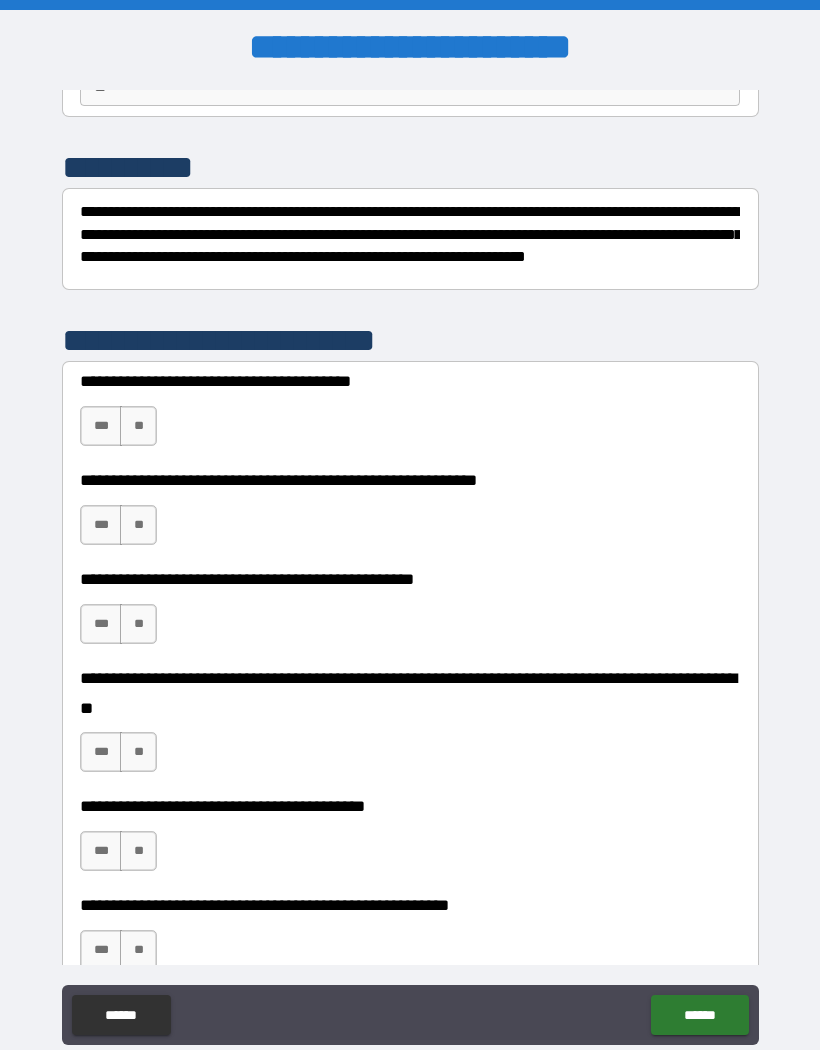 click on "**" at bounding box center (138, 525) 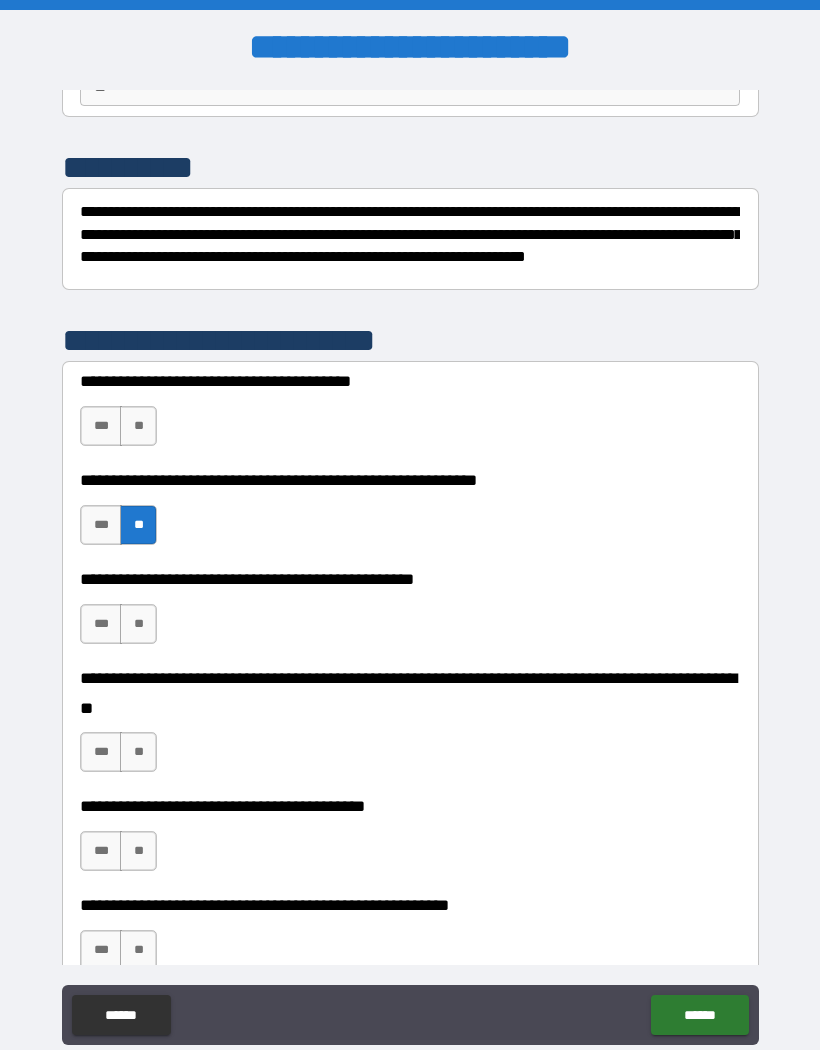 click on "**" at bounding box center (138, 624) 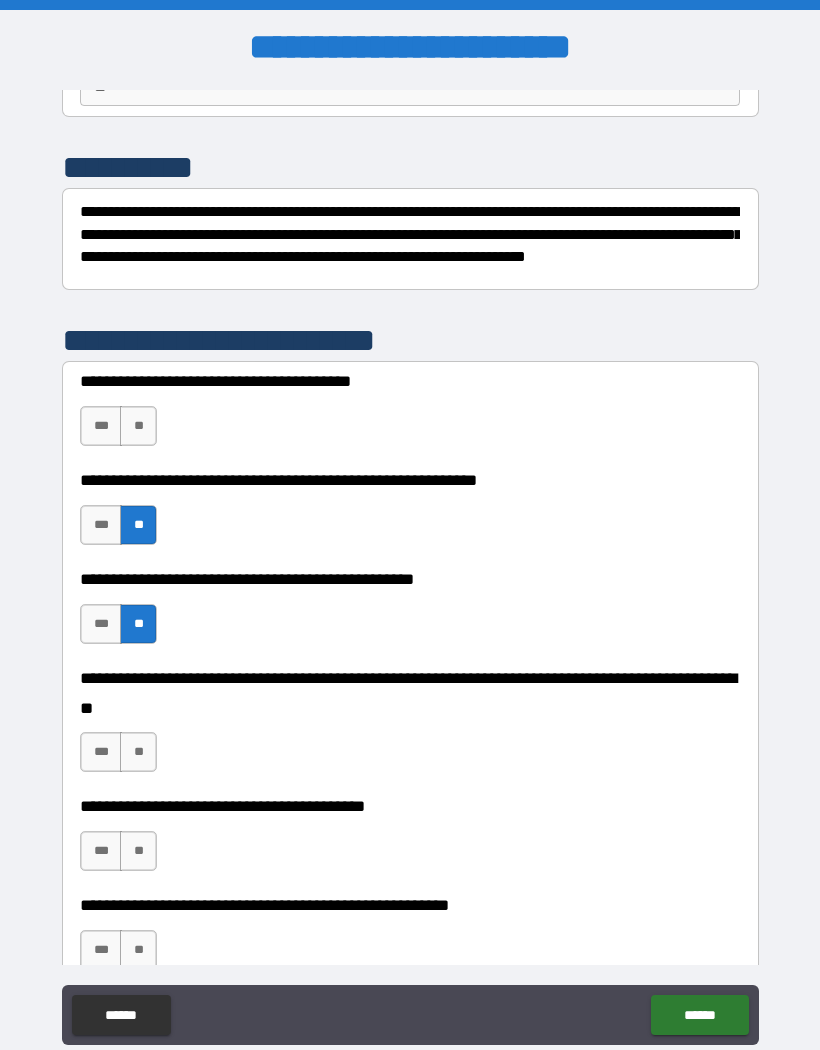 click on "**" at bounding box center [138, 752] 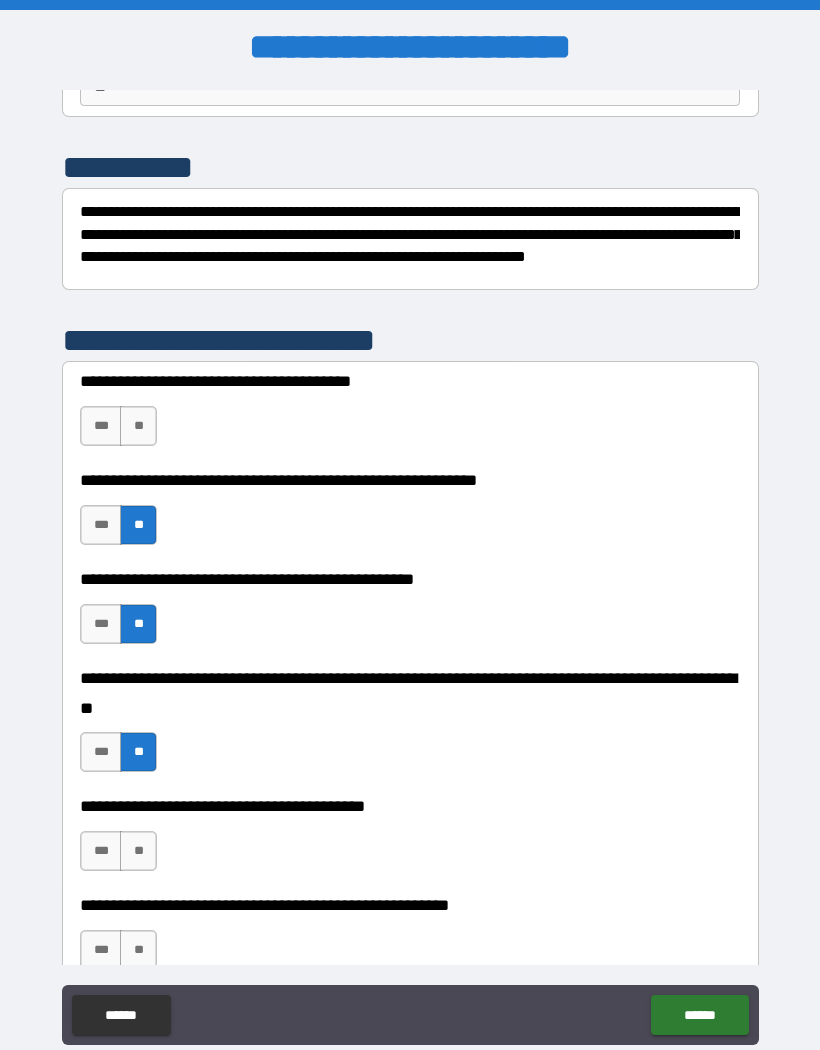 click on "**" at bounding box center [138, 851] 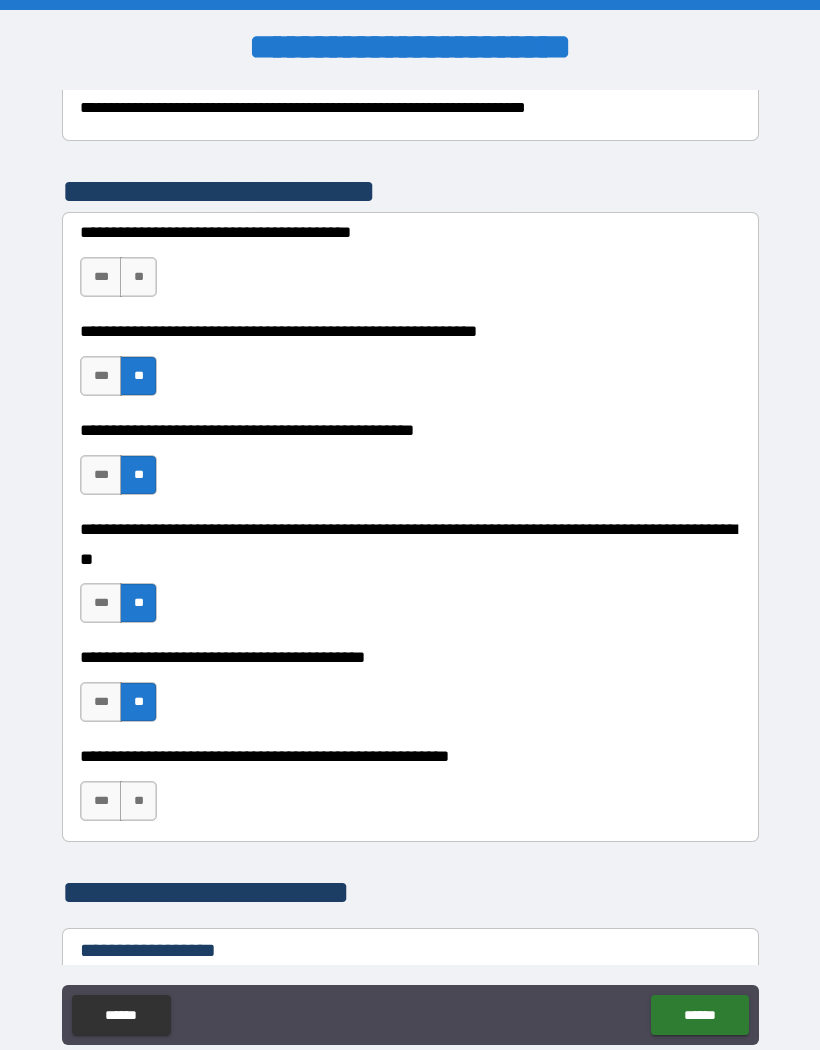 click on "**" at bounding box center (138, 801) 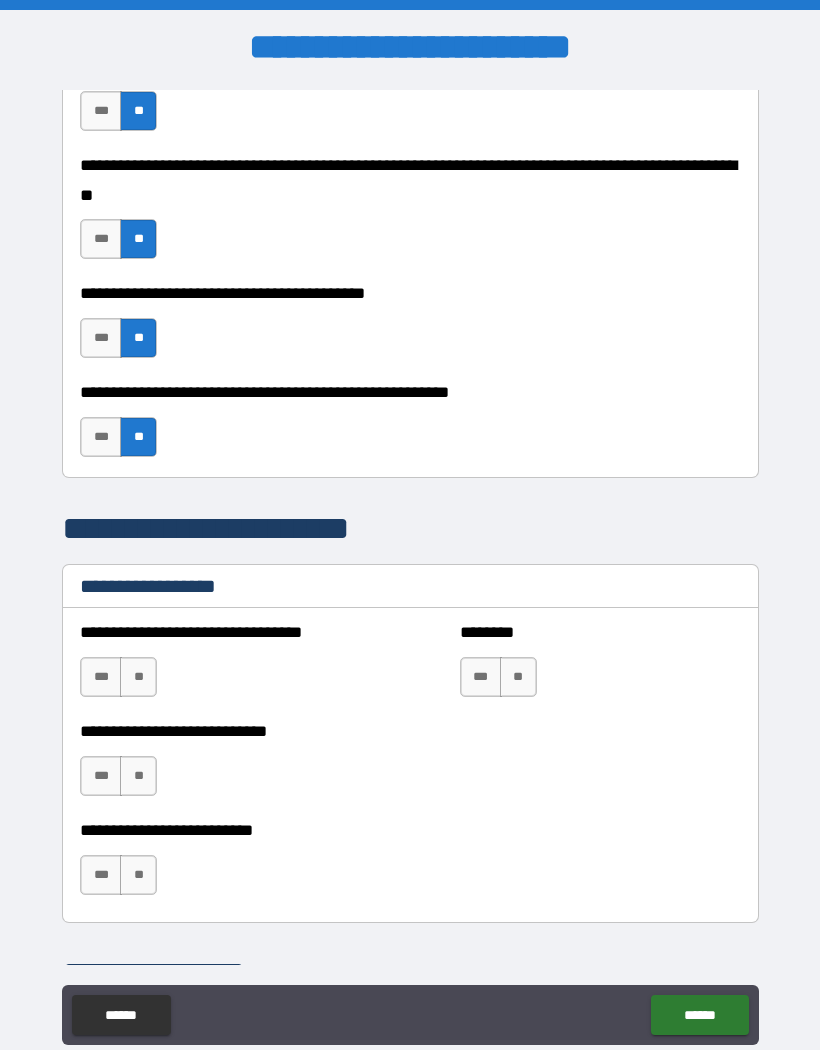 scroll, scrollTop: 734, scrollLeft: 0, axis: vertical 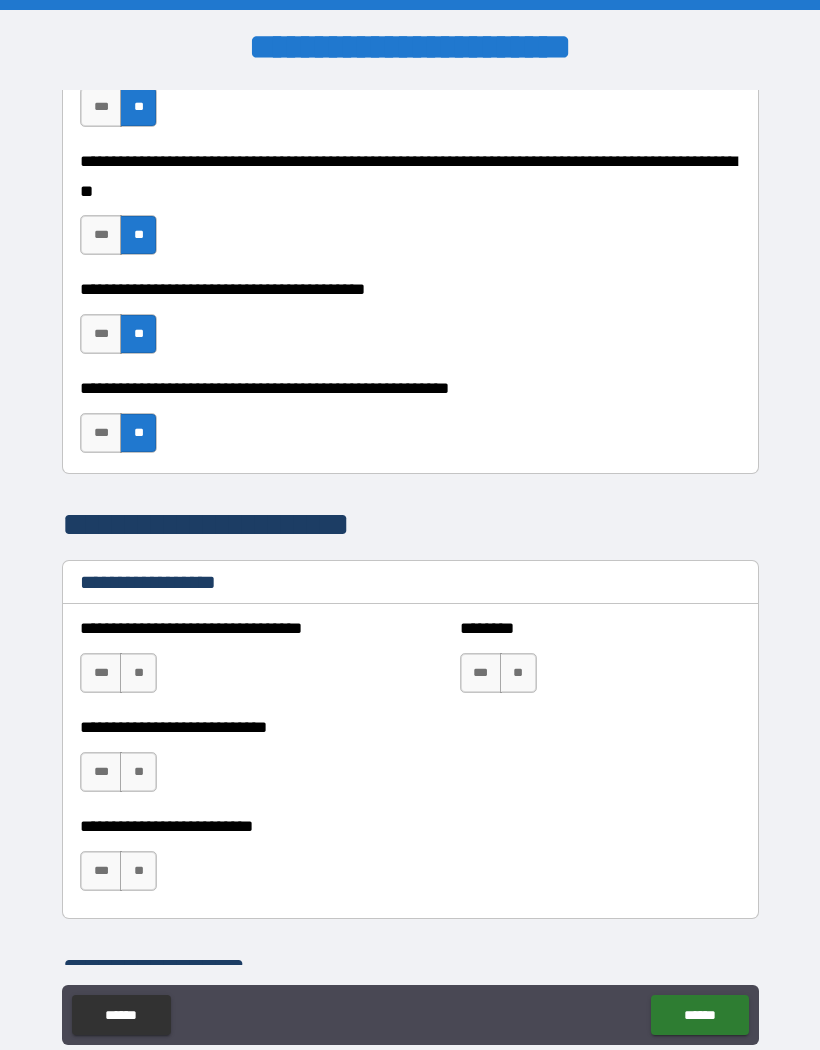 click on "**" at bounding box center (138, 673) 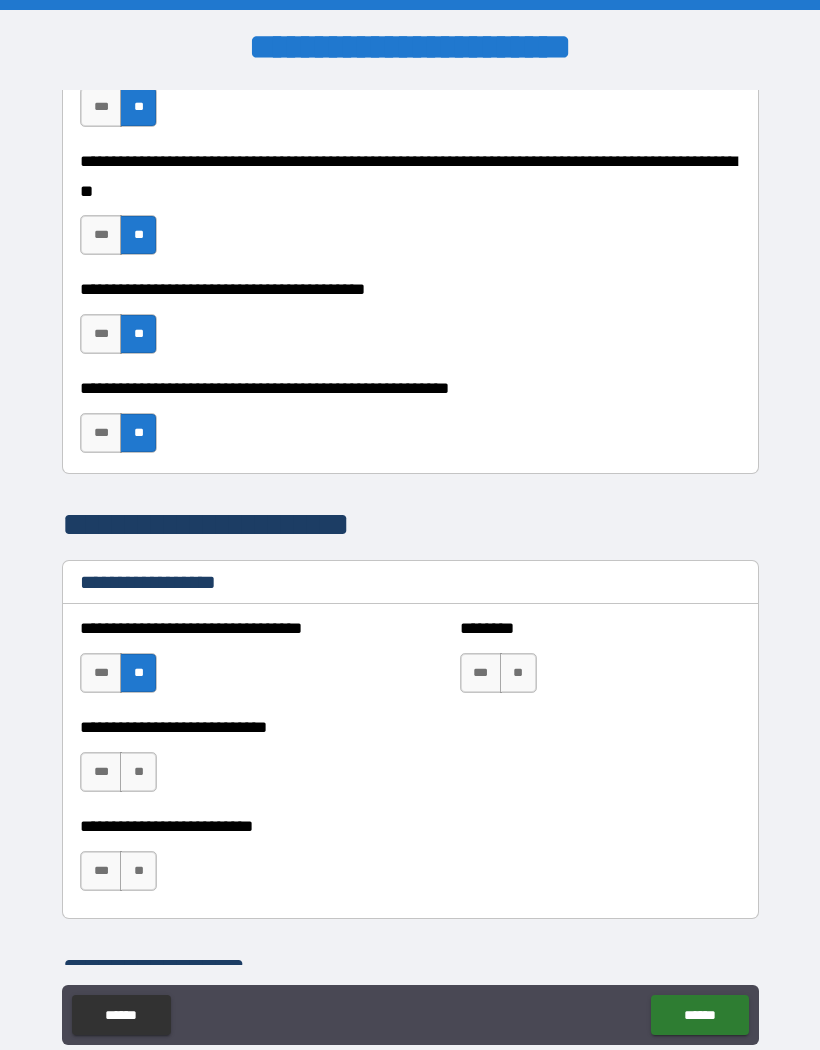 click on "**" at bounding box center [518, 673] 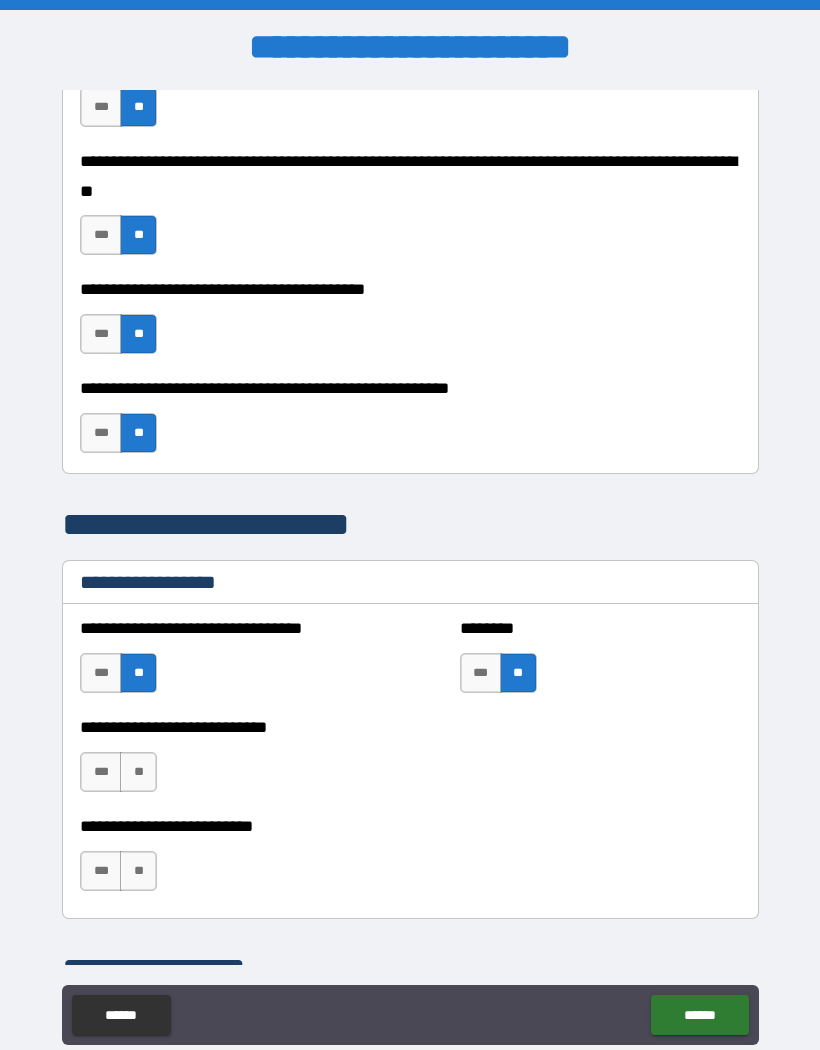 click on "**" at bounding box center [138, 772] 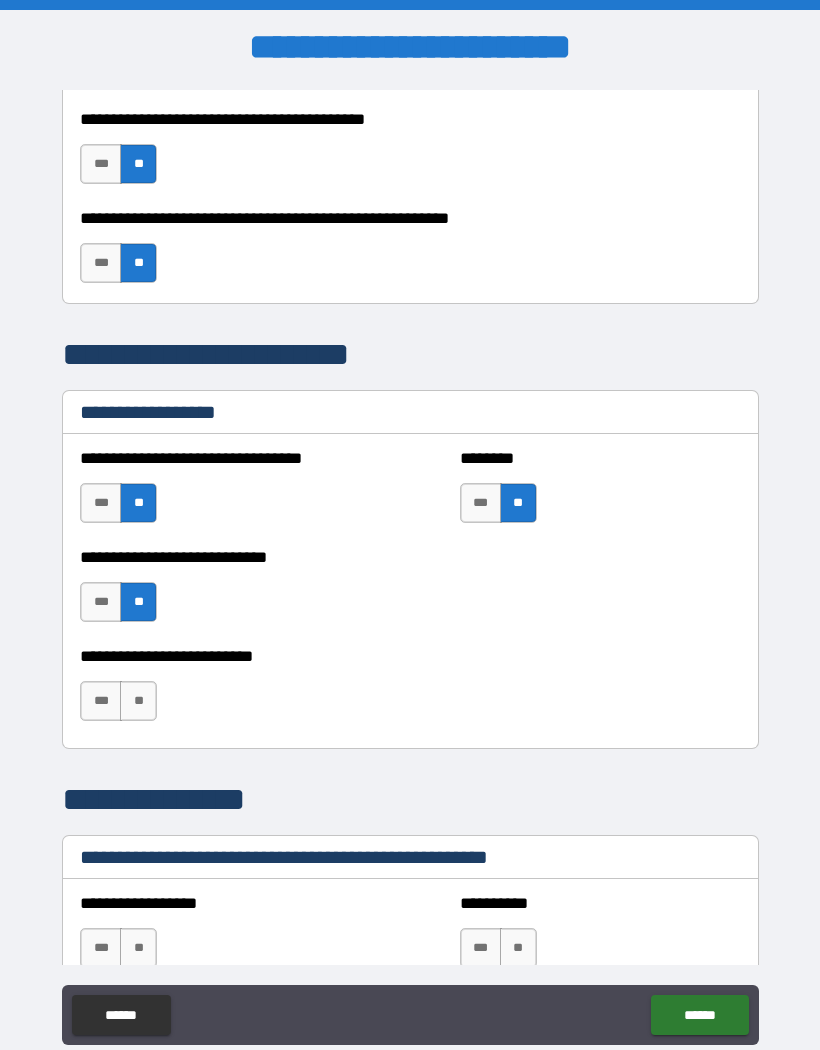 scroll, scrollTop: 905, scrollLeft: 0, axis: vertical 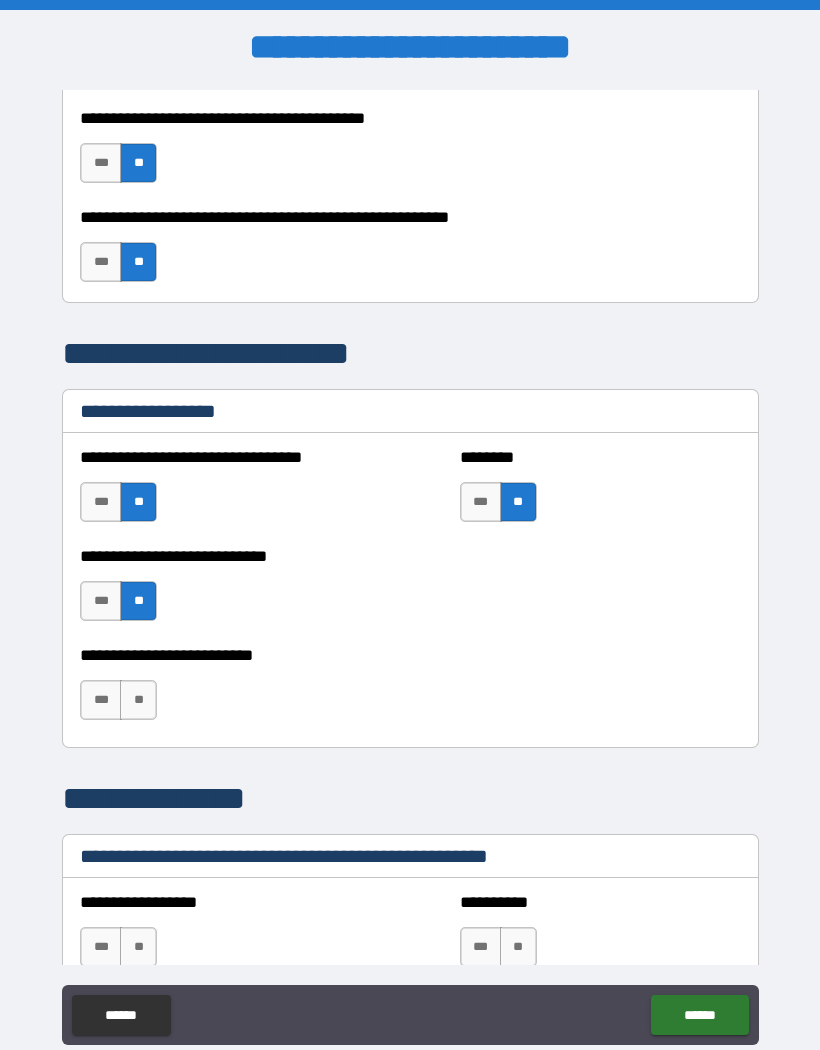 click on "***" at bounding box center (101, 700) 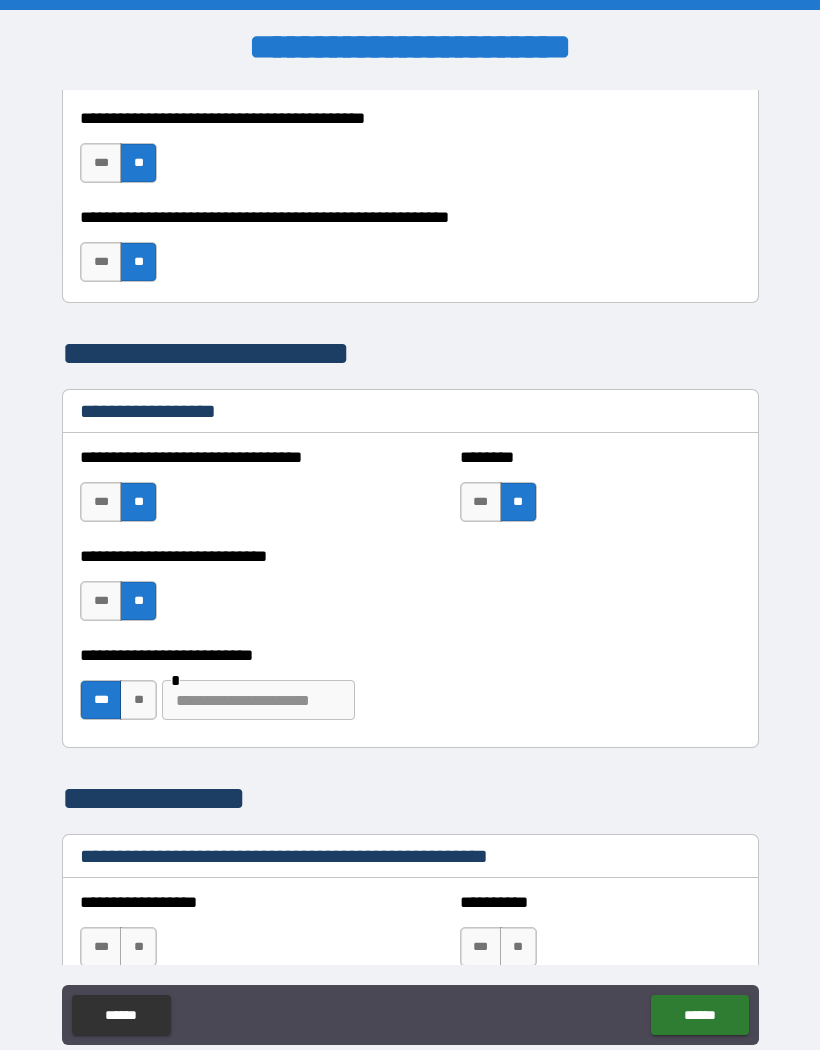 click at bounding box center (258, 700) 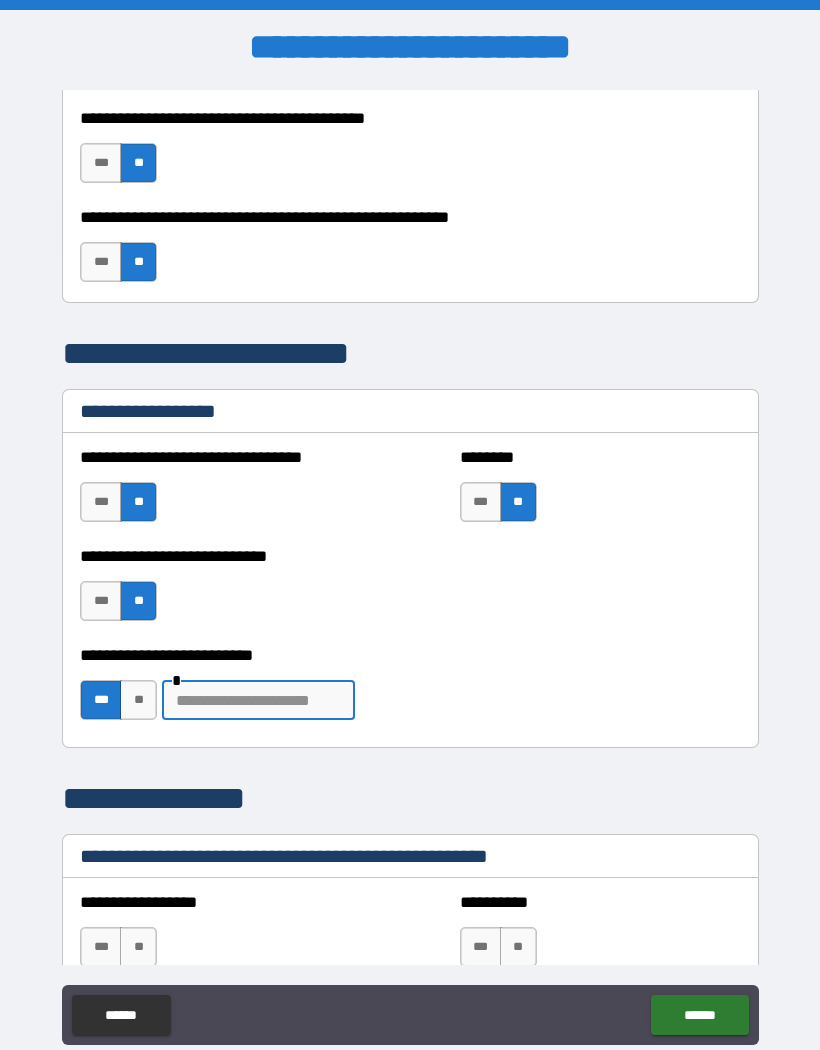 scroll, scrollTop: 8, scrollLeft: 0, axis: vertical 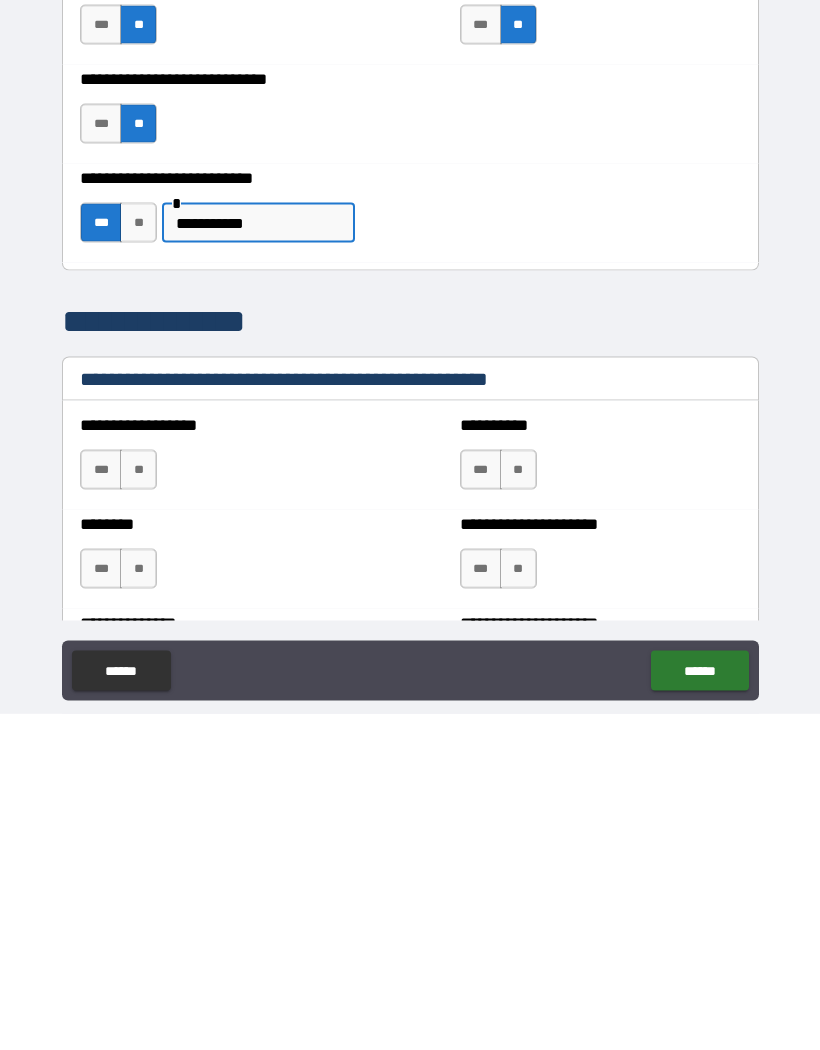 type on "**********" 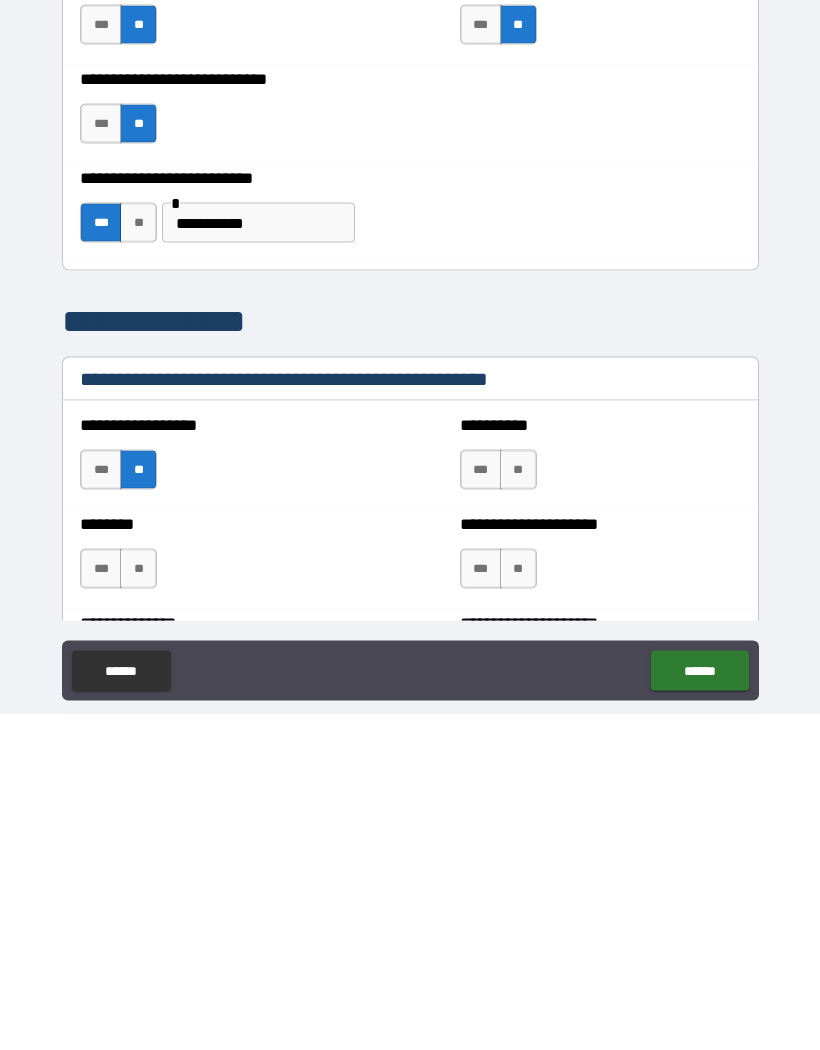 scroll, scrollTop: 87, scrollLeft: 0, axis: vertical 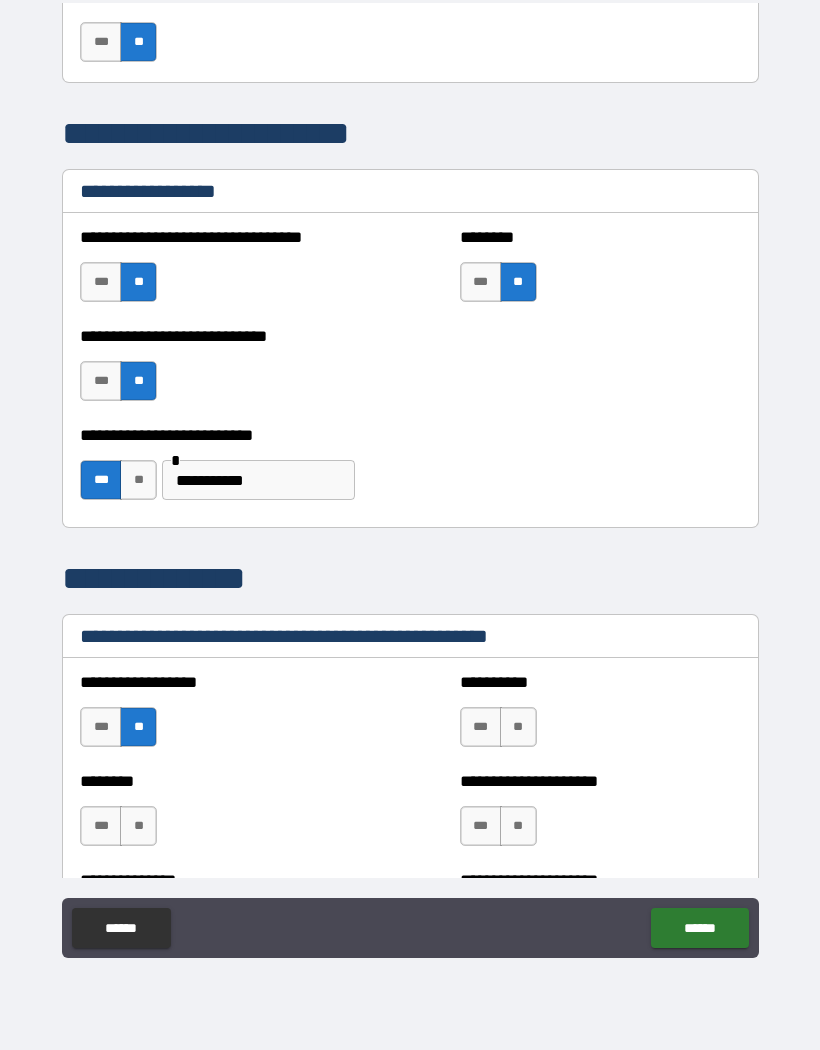 click on "**" at bounding box center [138, 826] 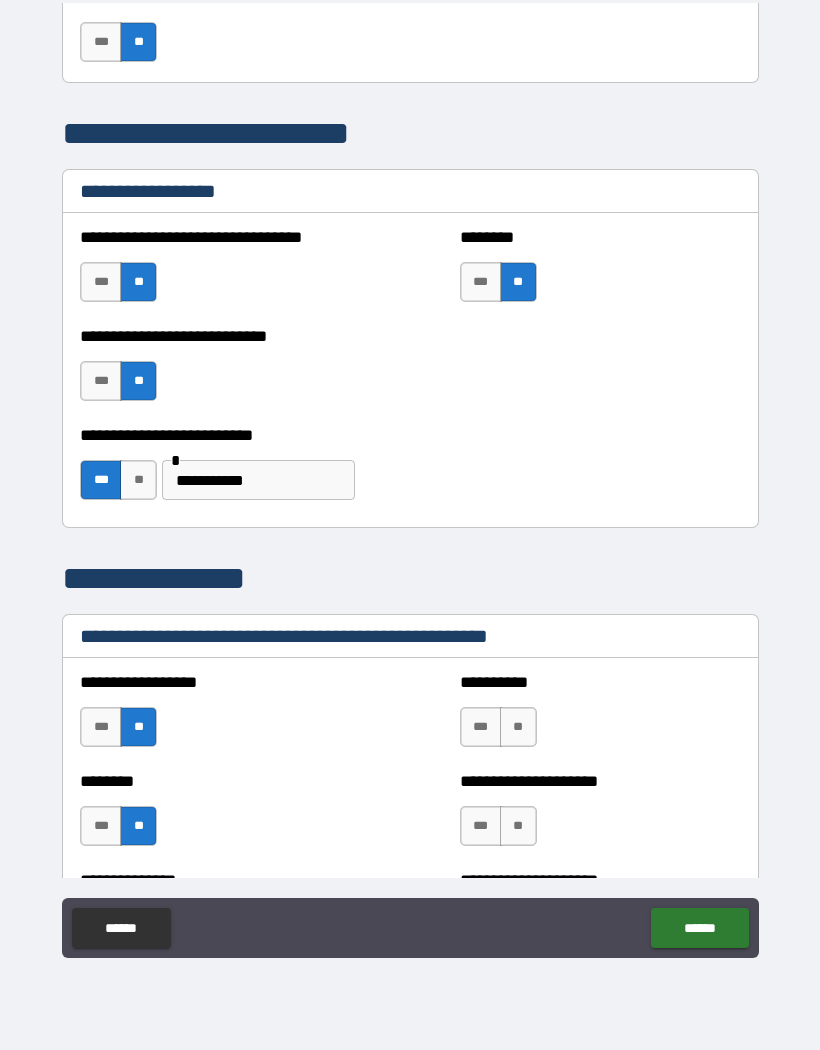 click on "**" at bounding box center [518, 727] 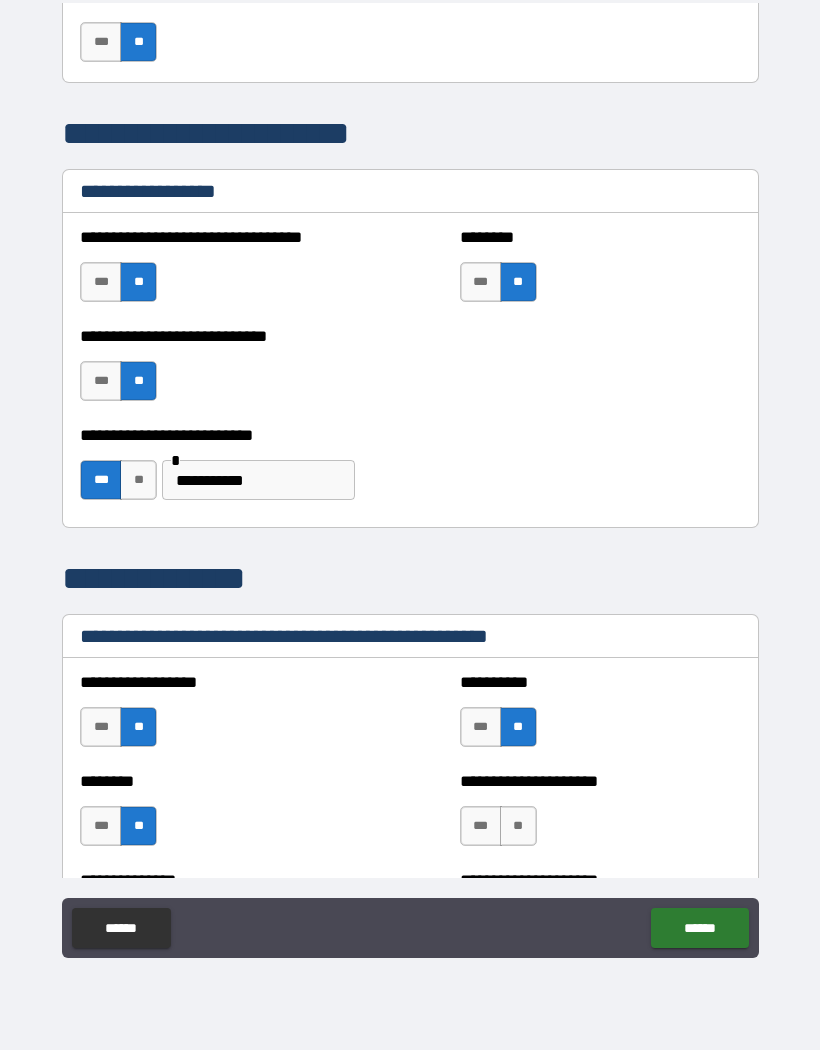 click on "**" at bounding box center [518, 826] 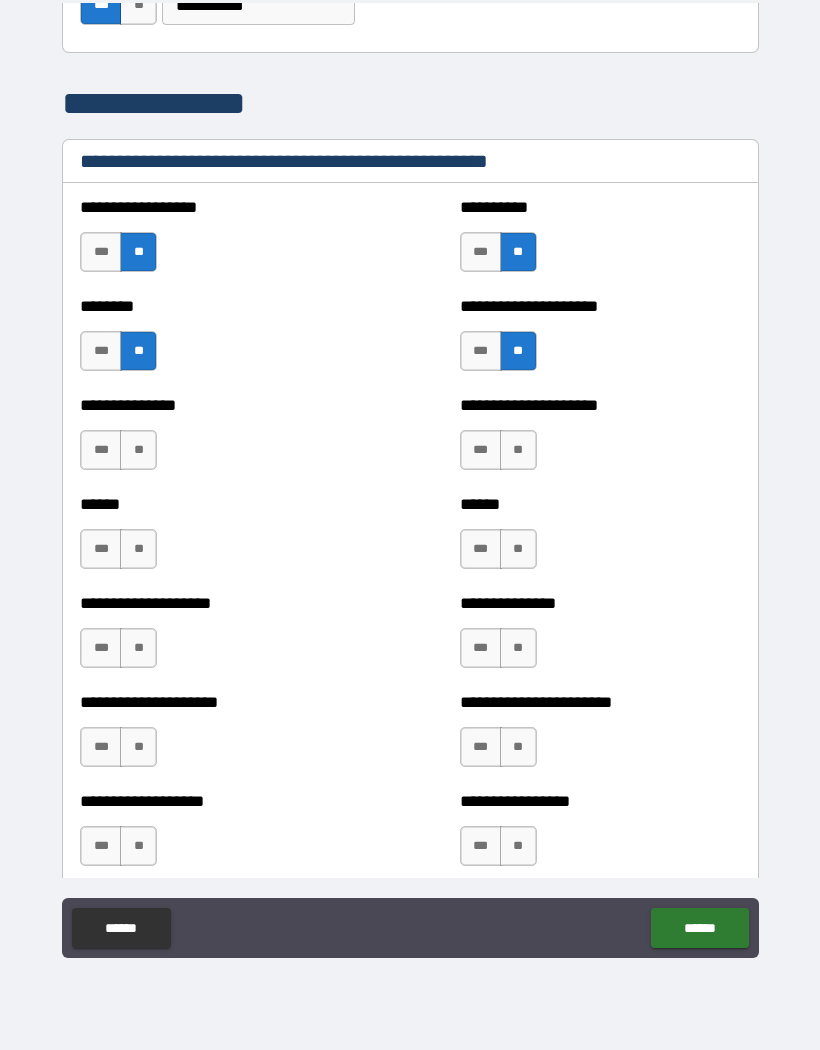 scroll, scrollTop: 1529, scrollLeft: 0, axis: vertical 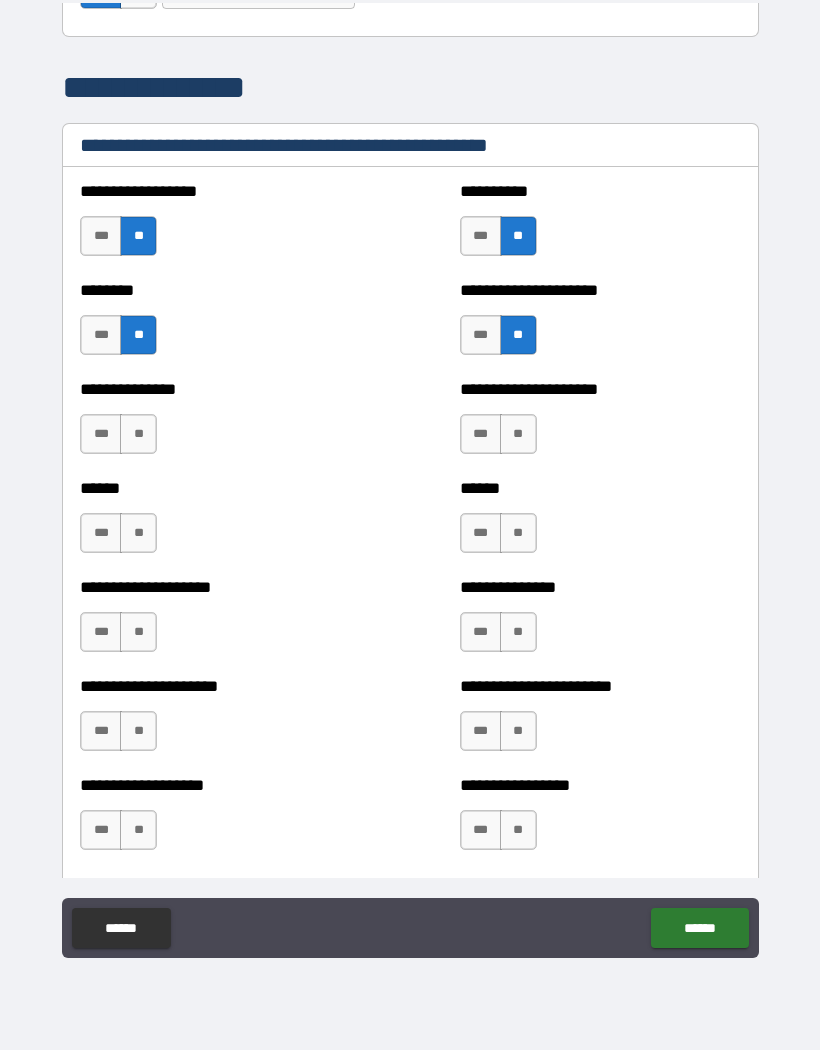 click on "**" at bounding box center [138, 434] 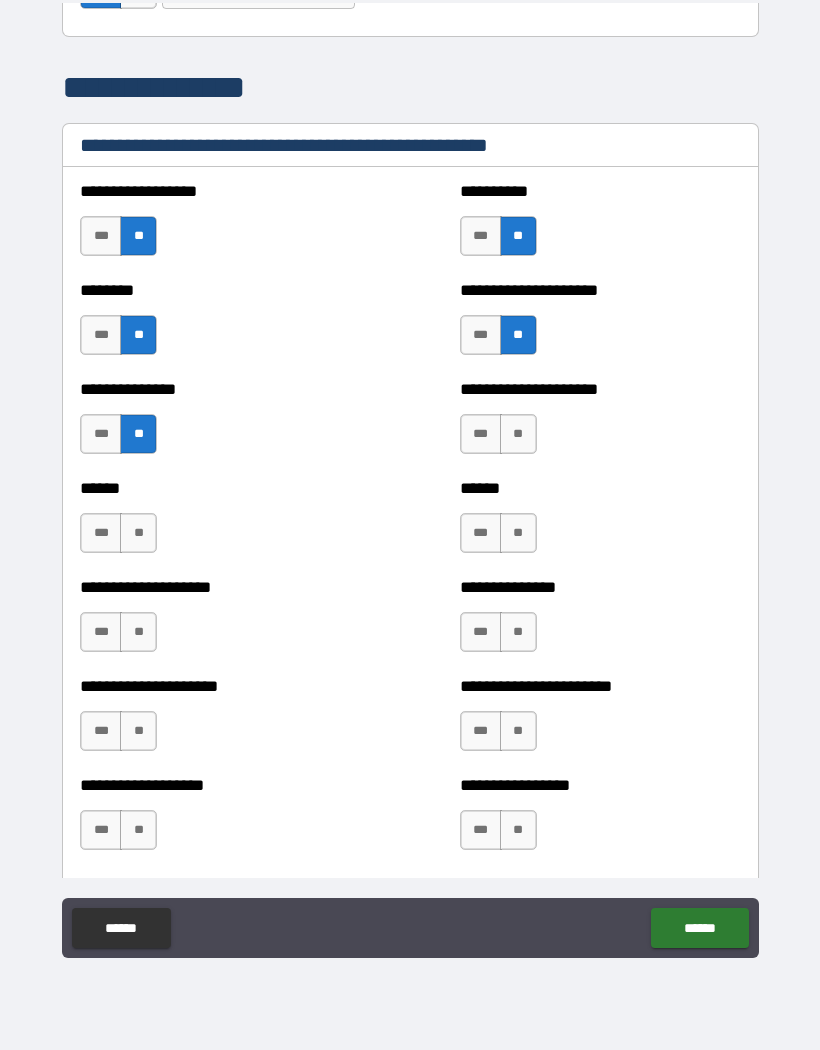 click on "**" at bounding box center (138, 533) 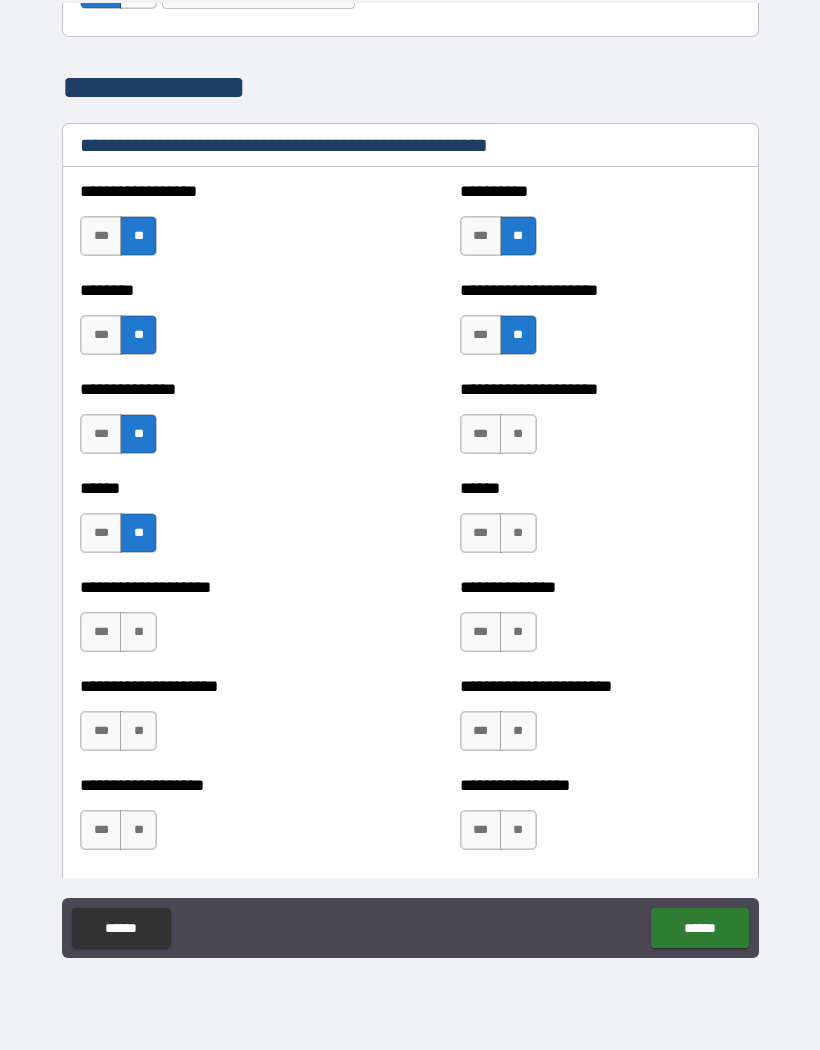 click on "**" at bounding box center [518, 434] 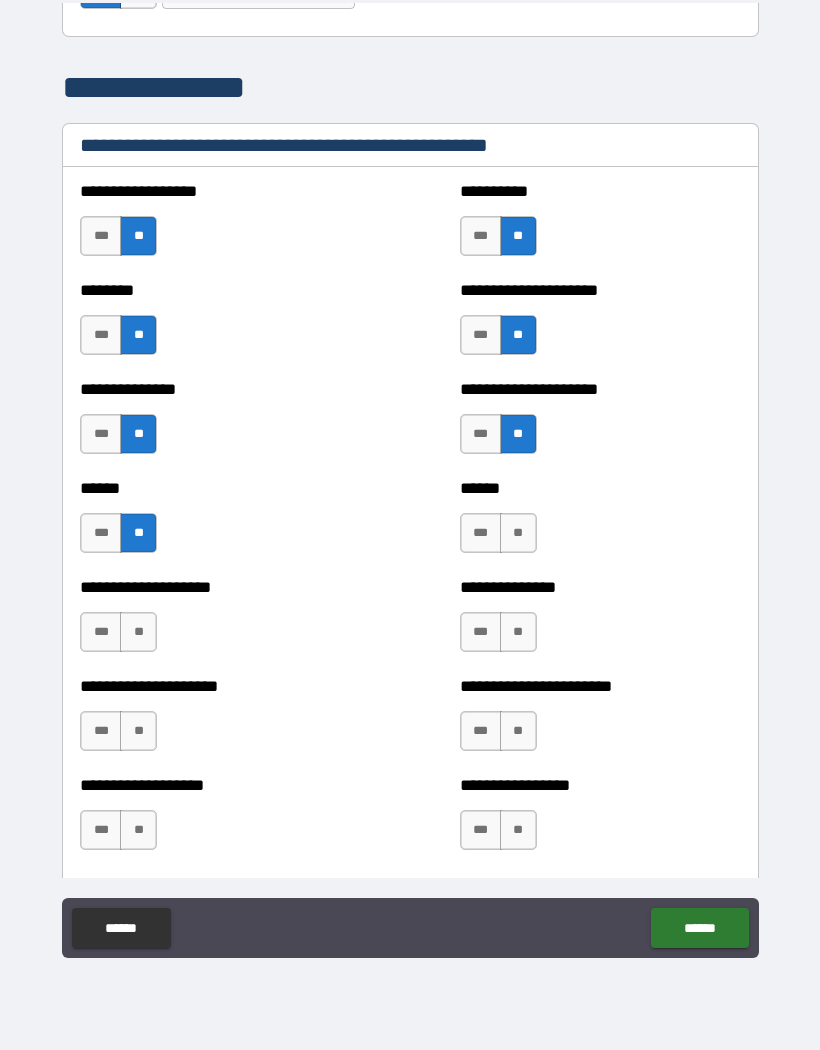 click on "**" at bounding box center [518, 533] 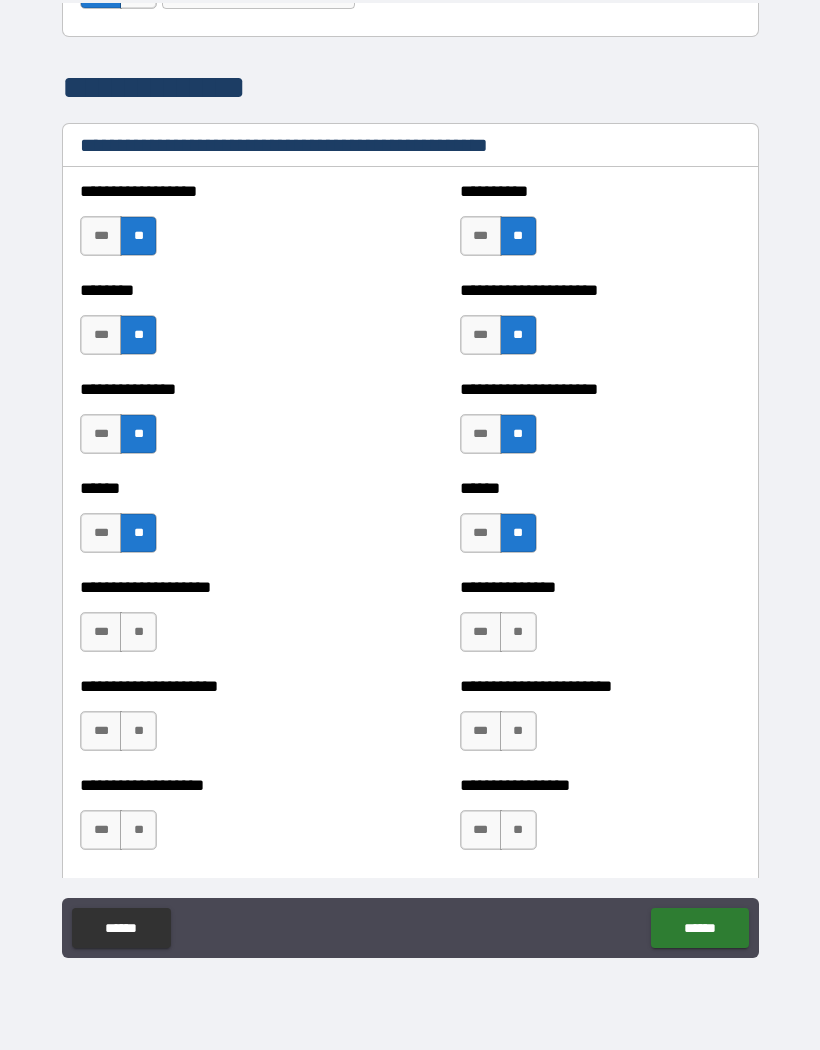 click on "**" at bounding box center (518, 632) 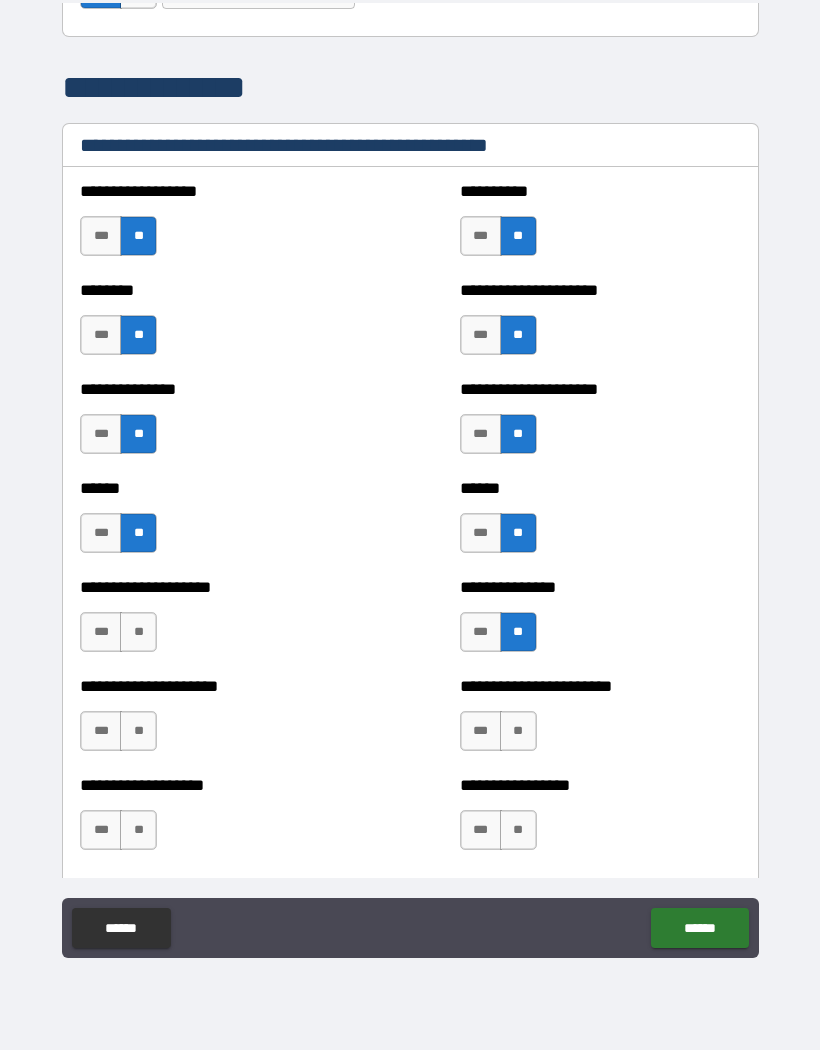 click on "**" at bounding box center (138, 632) 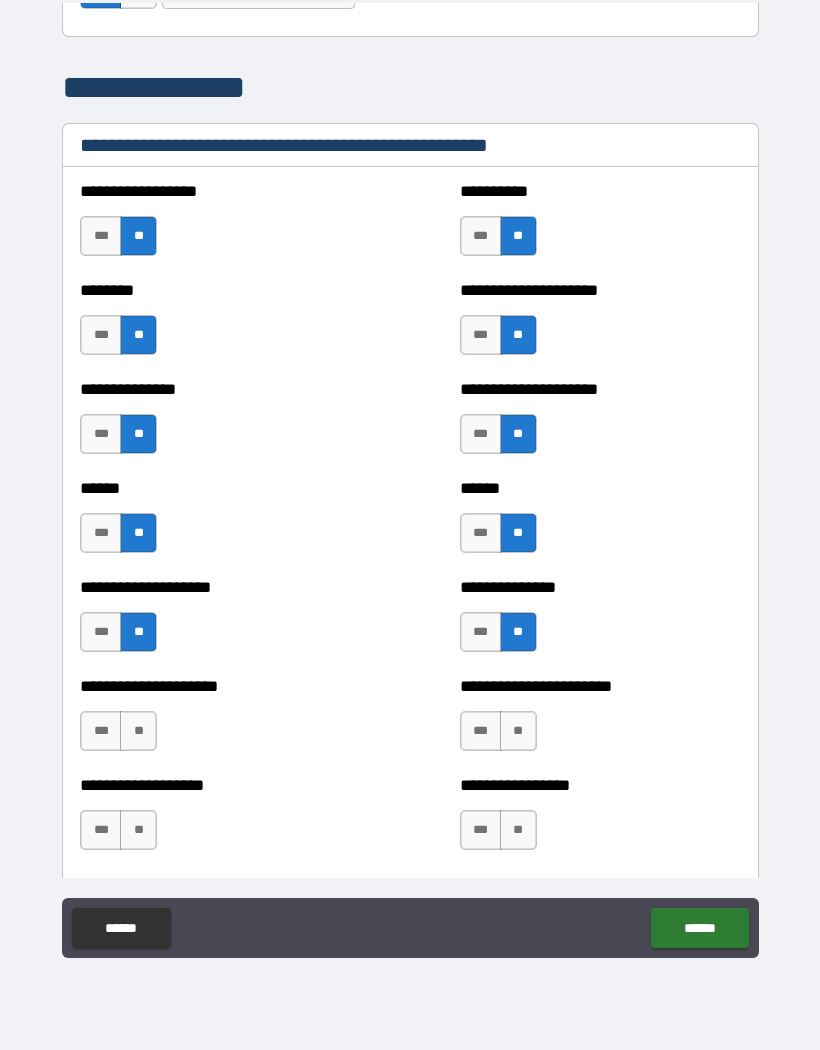 click on "**" at bounding box center (138, 731) 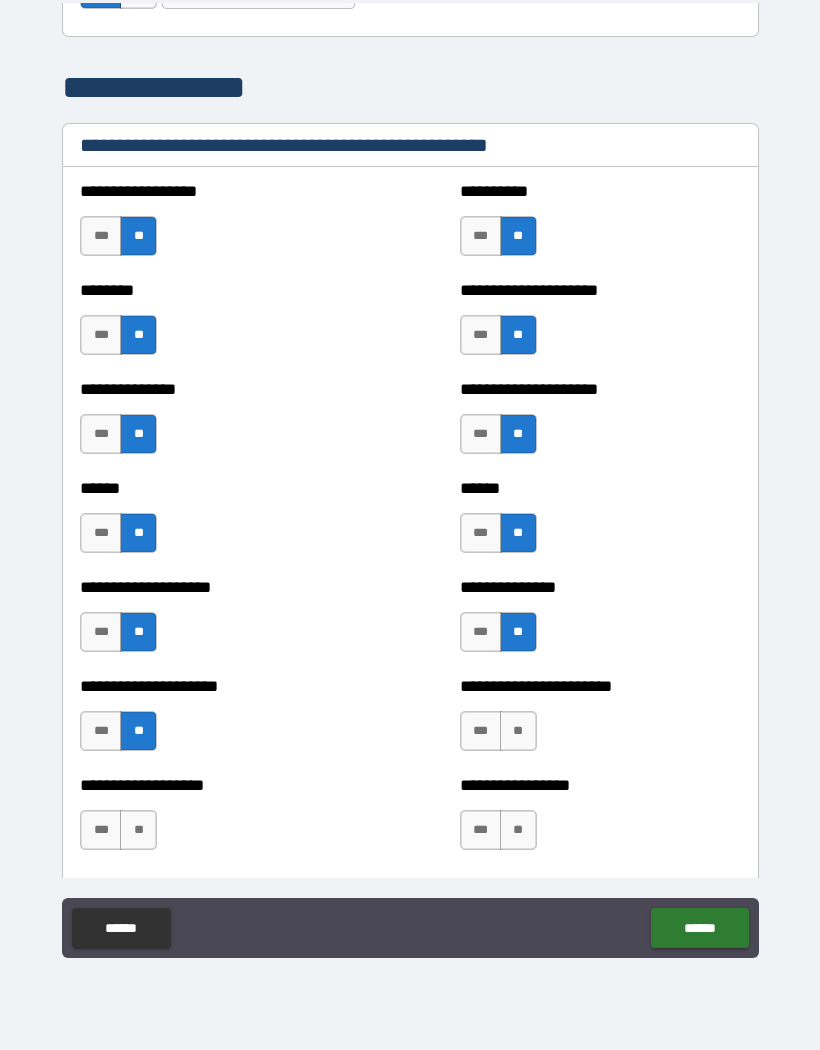 click on "**" at bounding box center [518, 731] 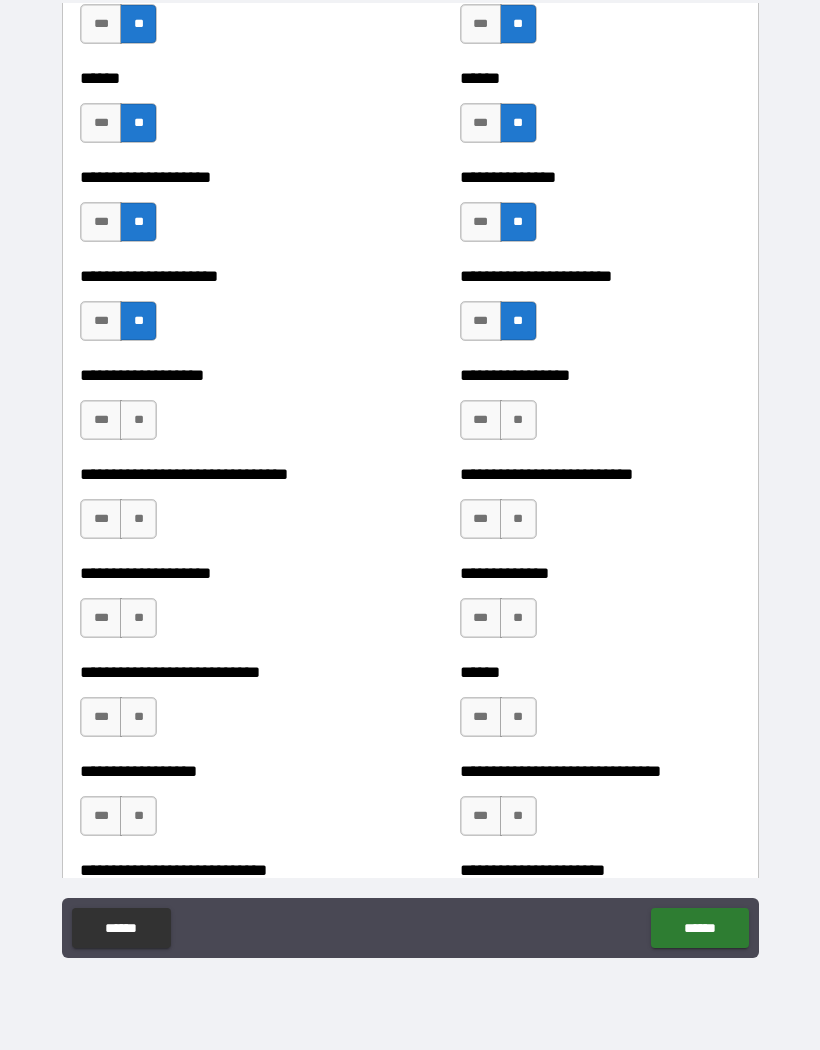 scroll, scrollTop: 1952, scrollLeft: 0, axis: vertical 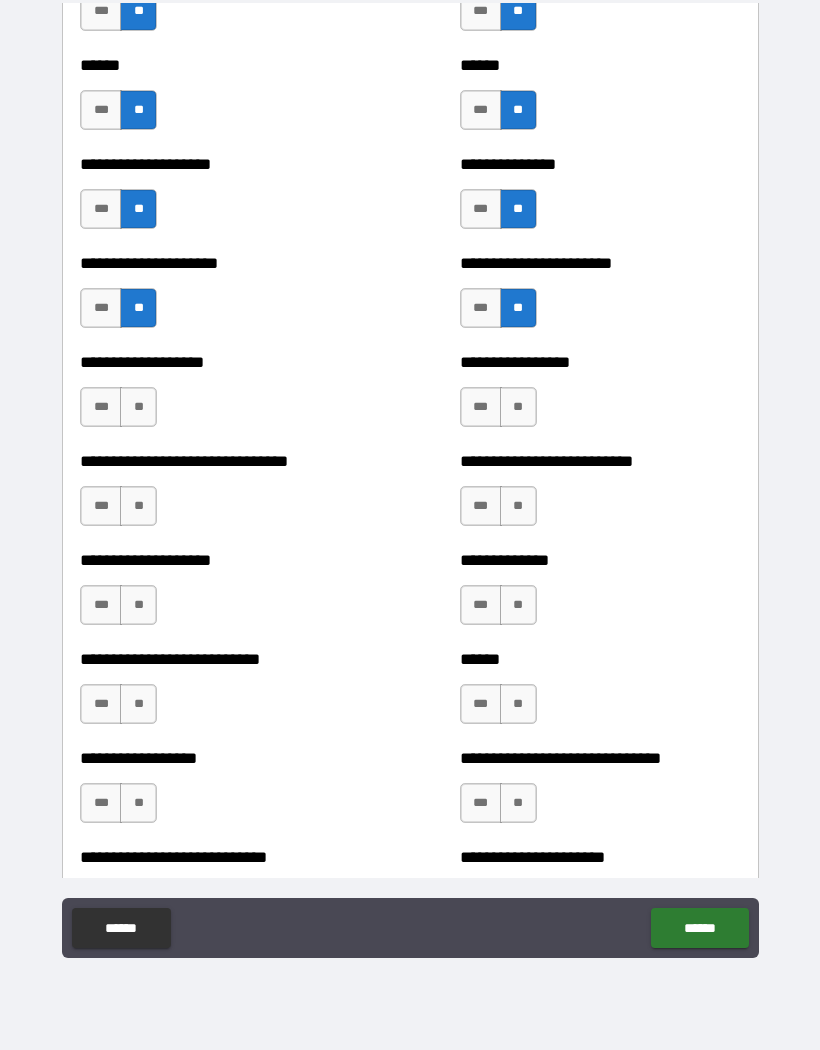click on "**" at bounding box center (138, 407) 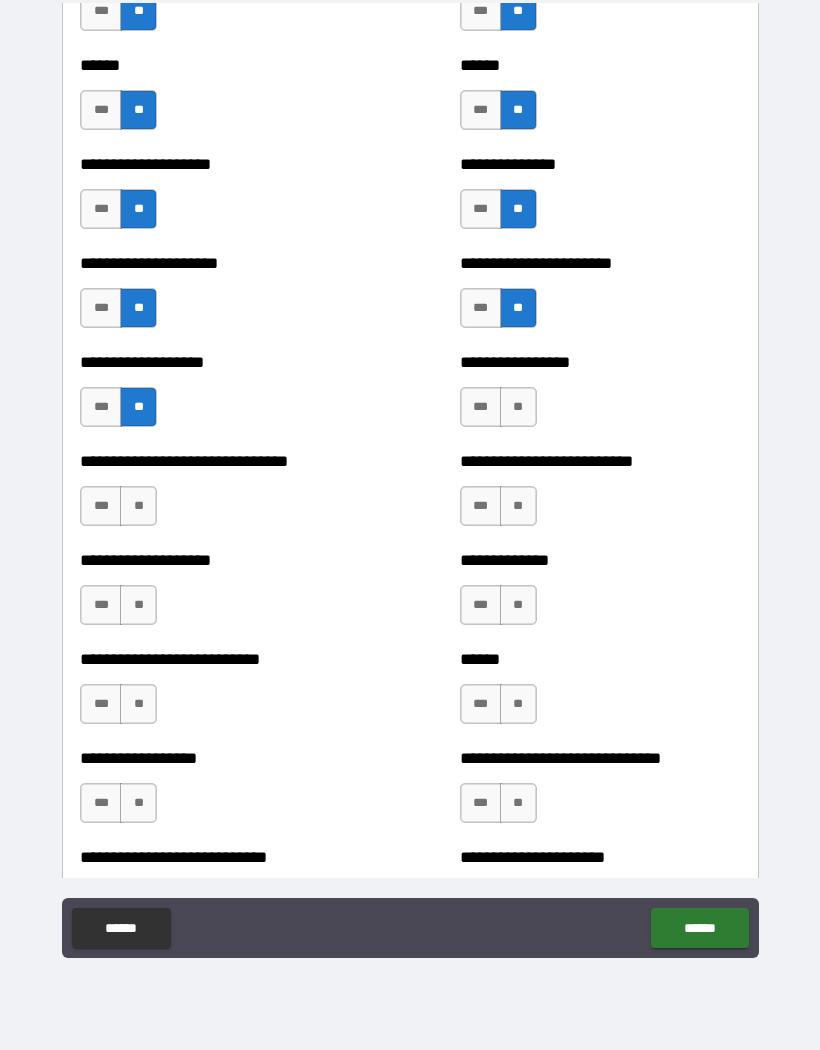 click on "**" at bounding box center [518, 407] 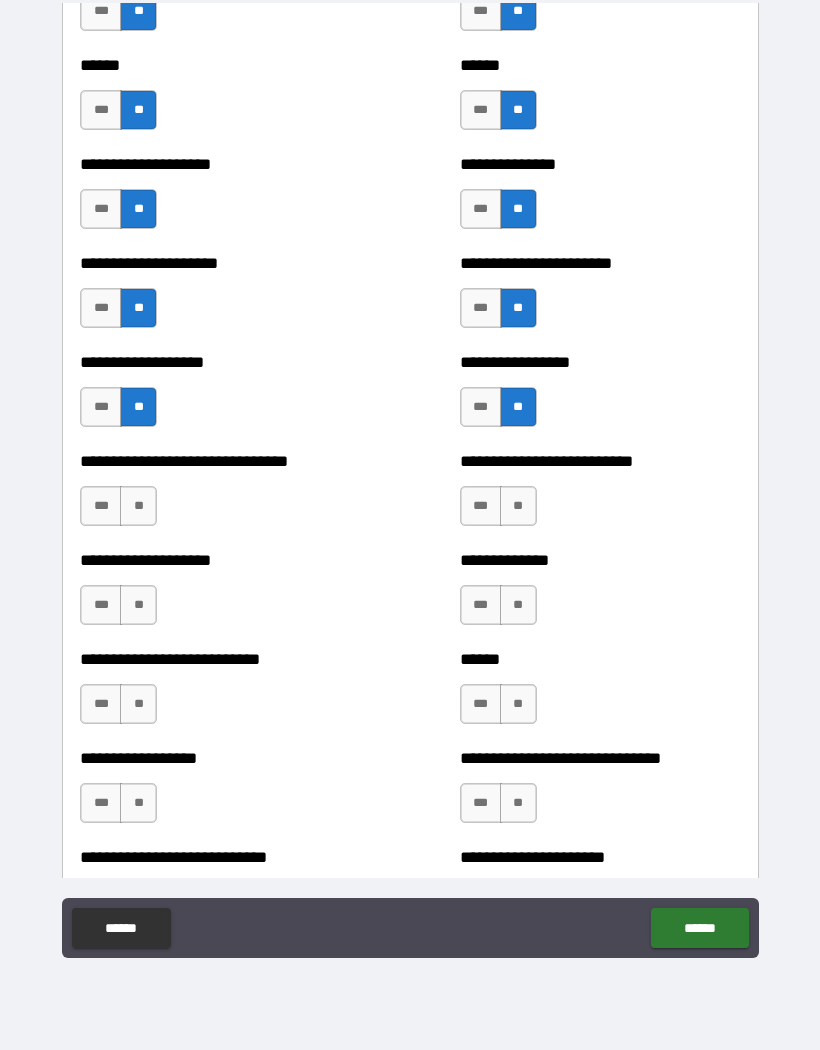 click on "**" at bounding box center (518, 506) 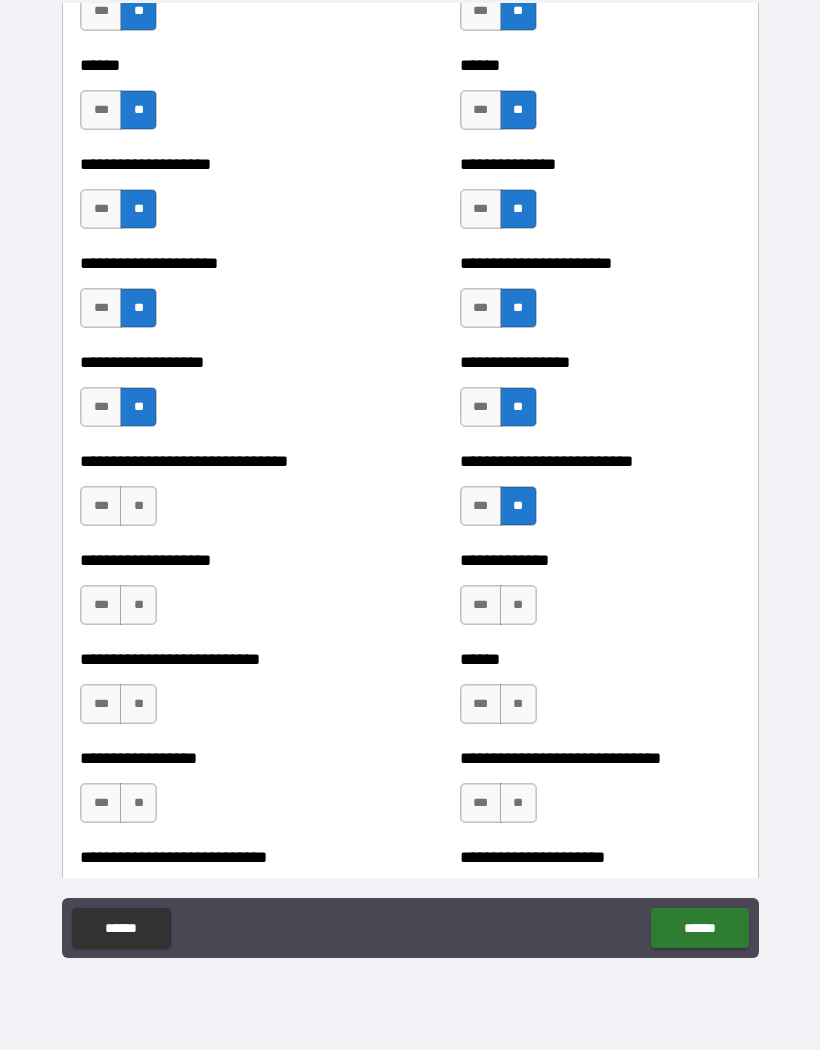 click on "**" at bounding box center (138, 506) 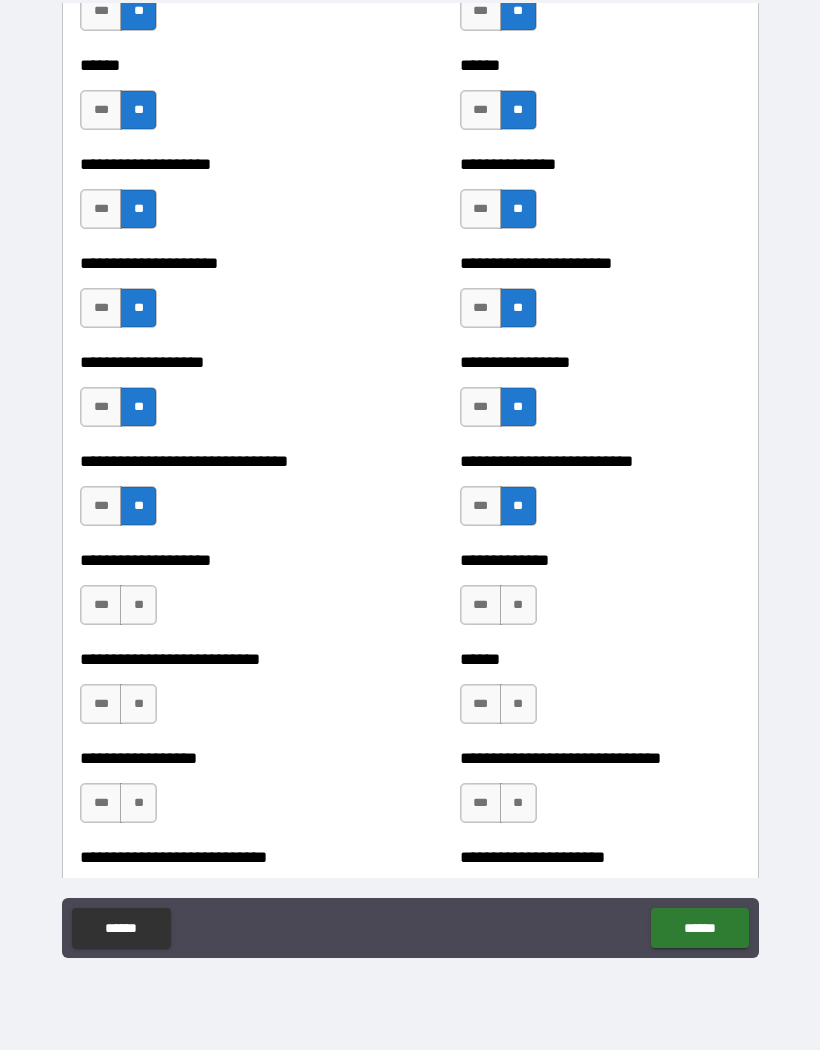 click on "**" at bounding box center [138, 605] 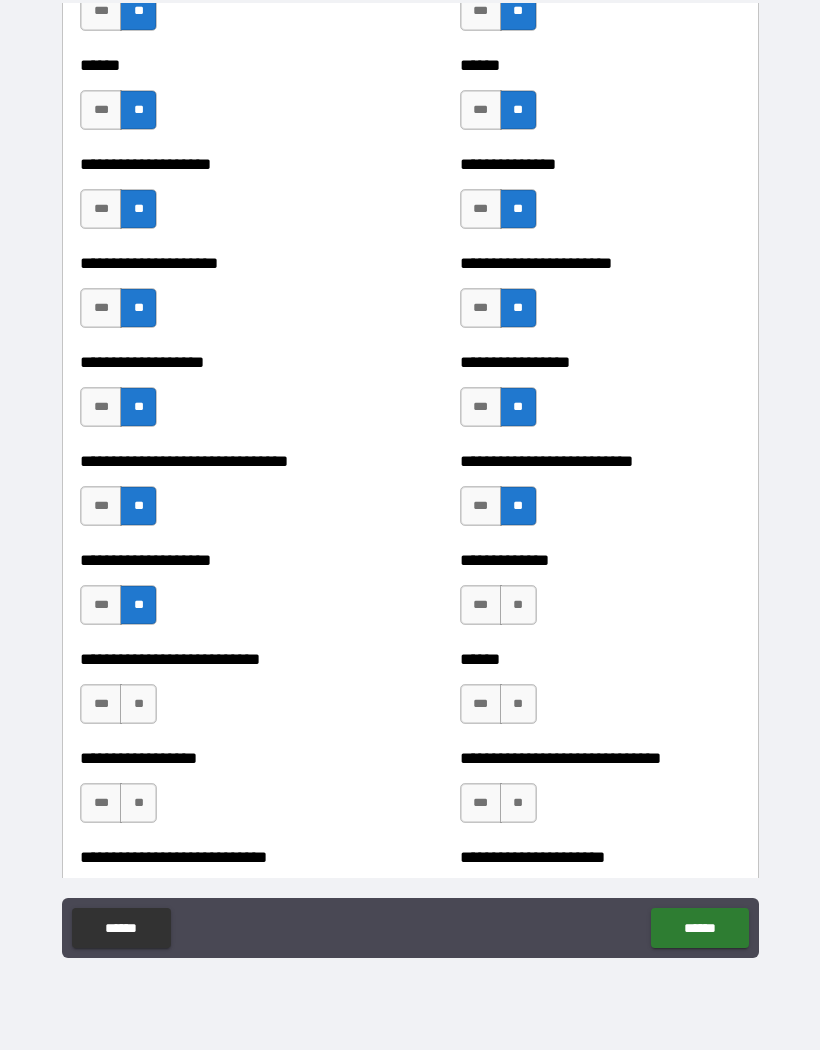 click on "**" at bounding box center [518, 605] 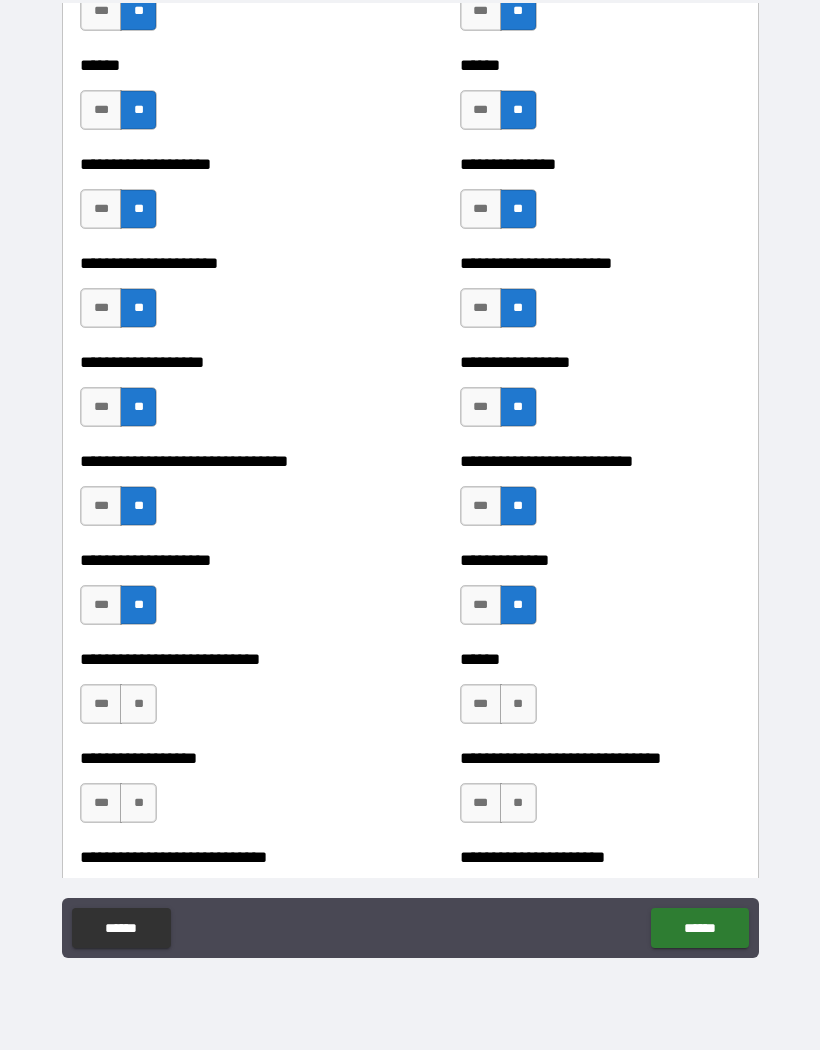 click on "**" at bounding box center (138, 704) 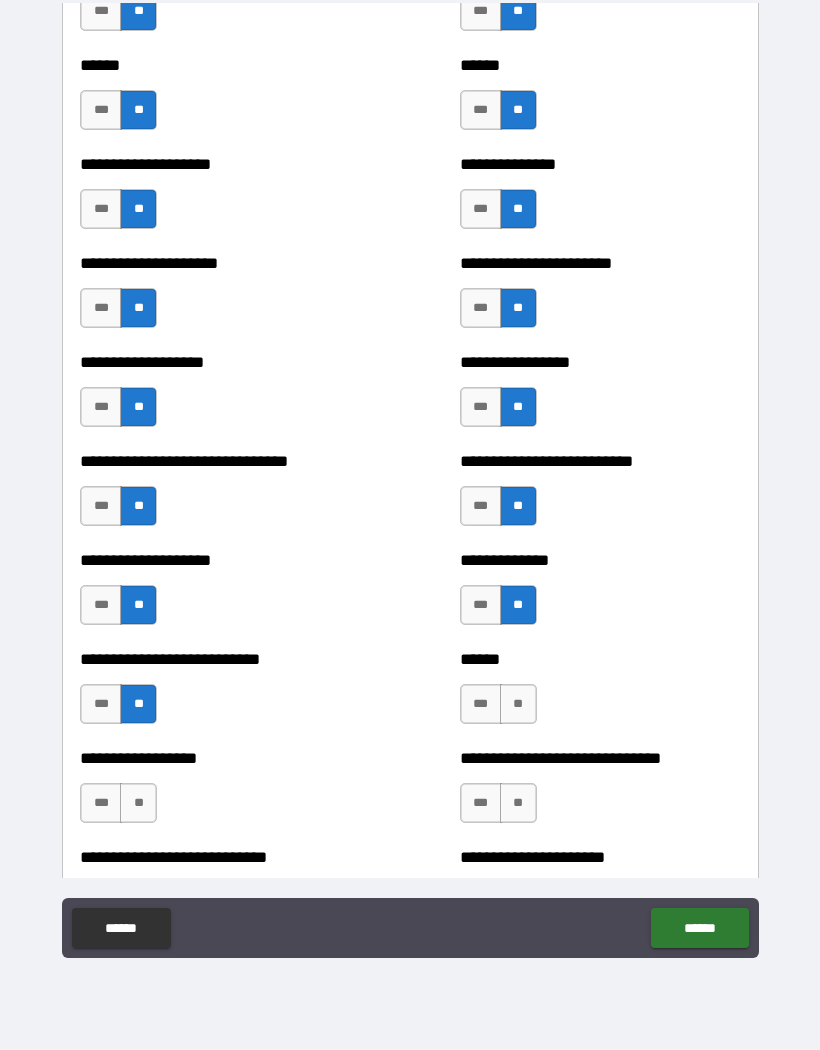 click on "**" at bounding box center (518, 704) 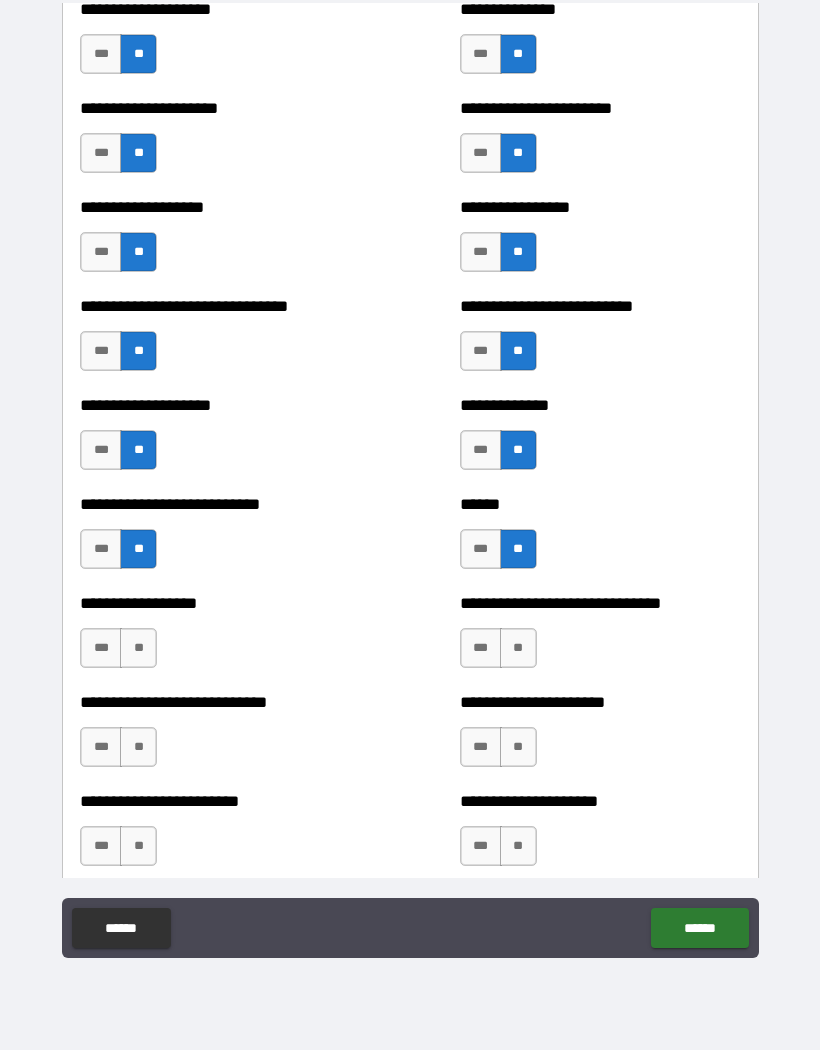 scroll, scrollTop: 2115, scrollLeft: 0, axis: vertical 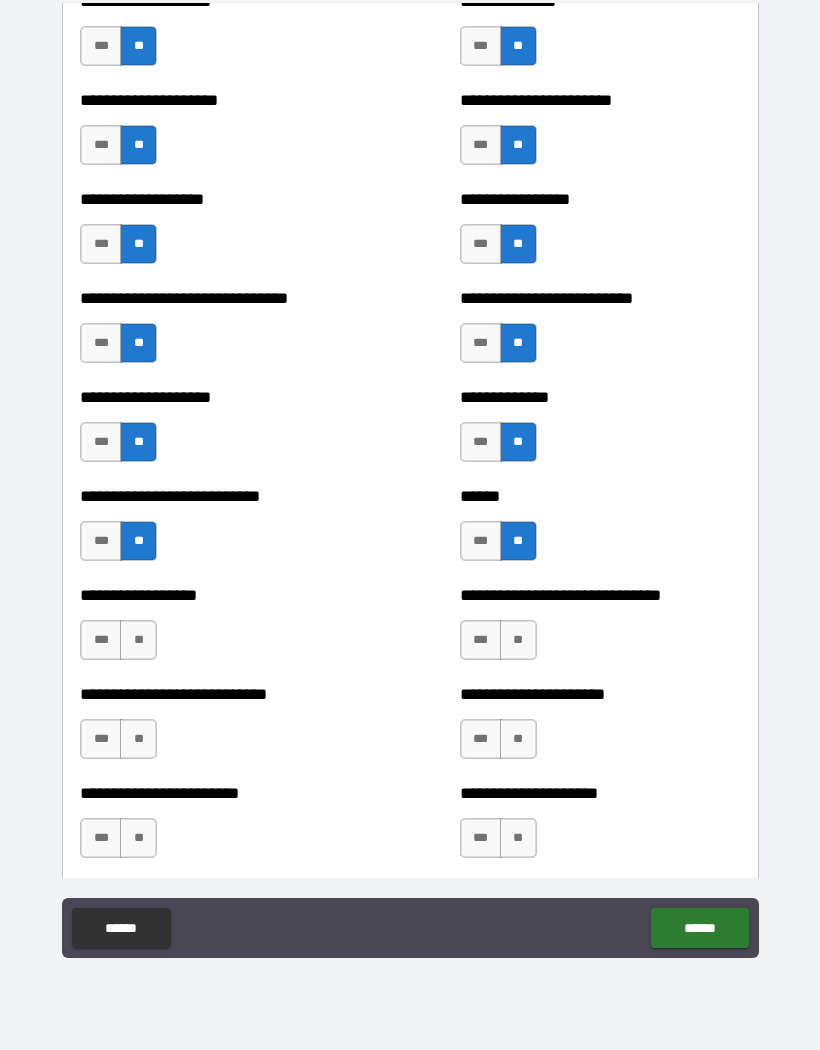 click on "**" at bounding box center (138, 640) 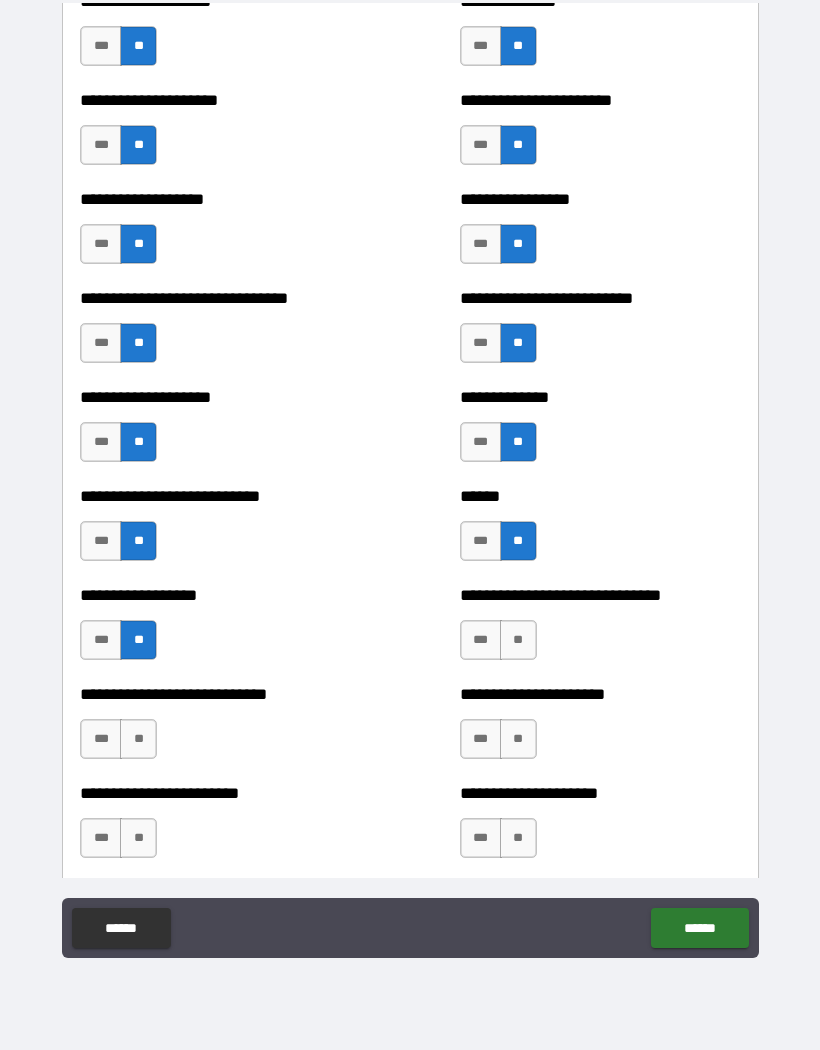 click on "**" at bounding box center (518, 640) 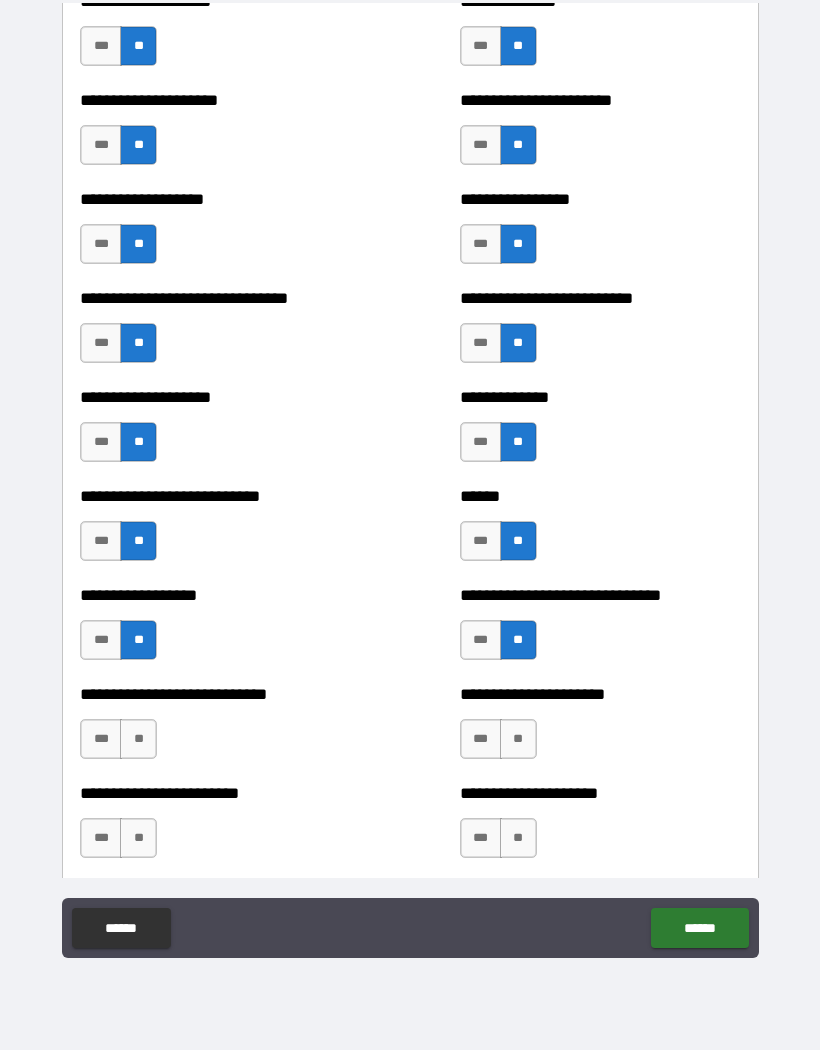 click on "**" at bounding box center [518, 739] 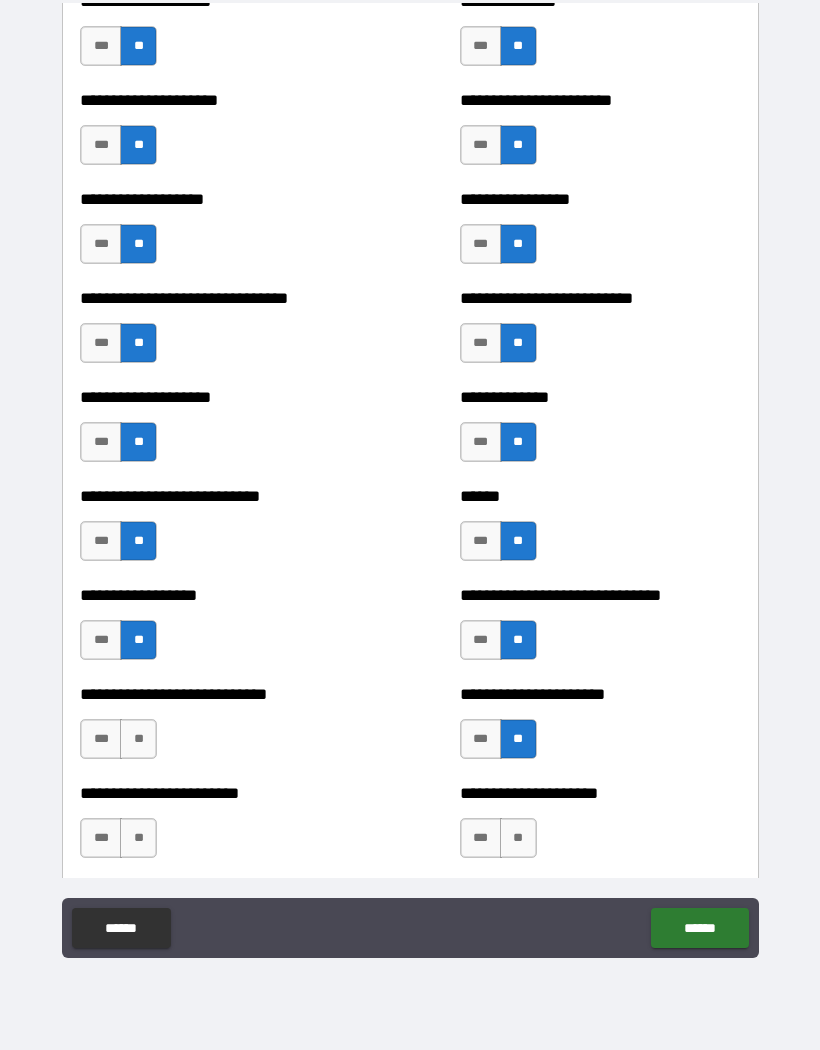 click on "**" at bounding box center [138, 739] 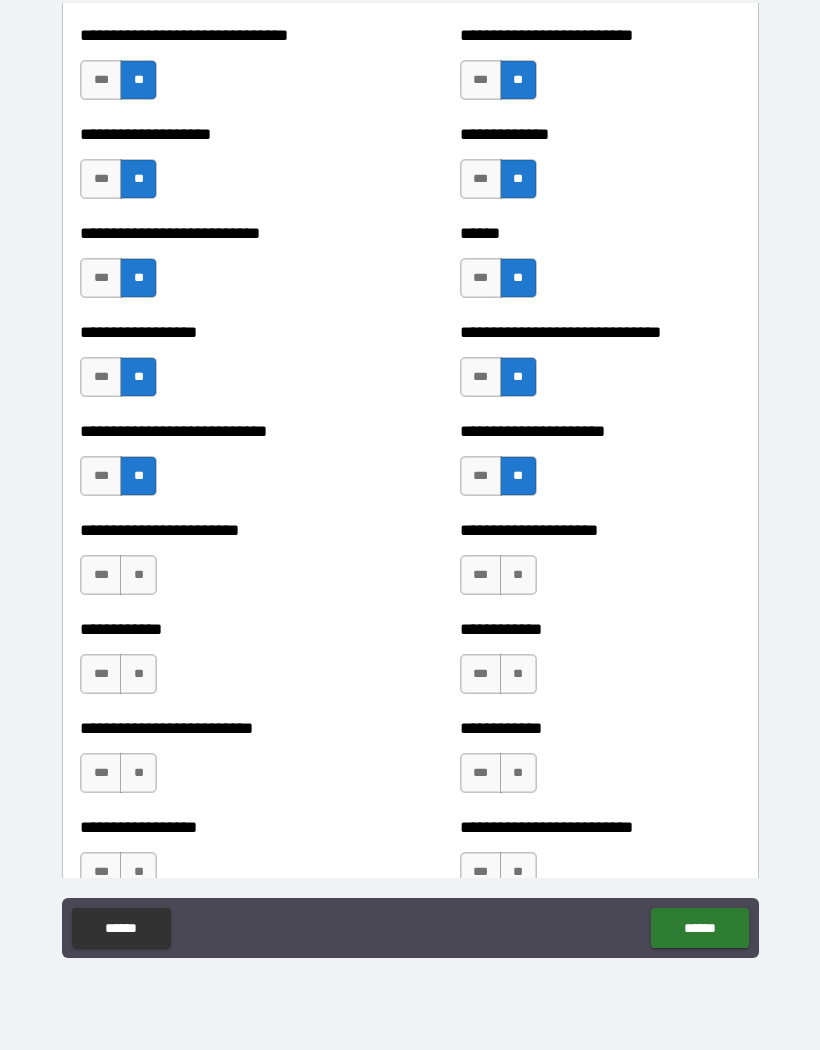 scroll, scrollTop: 2380, scrollLeft: 0, axis: vertical 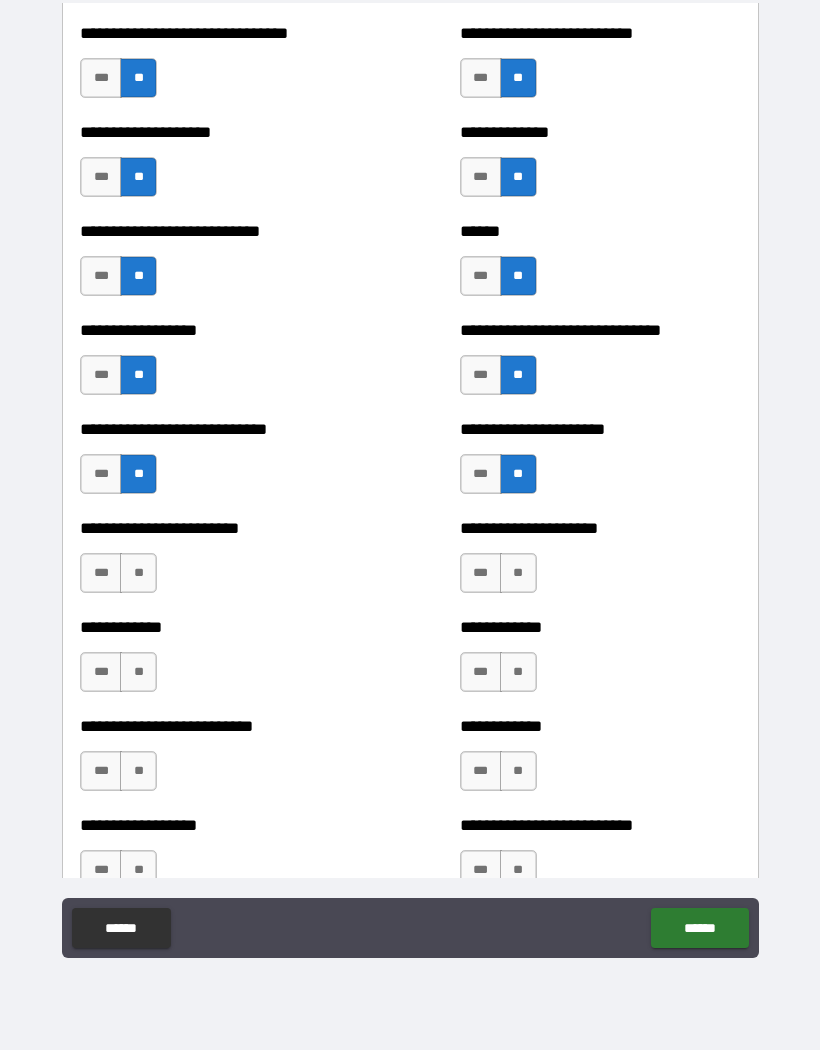 click on "**" at bounding box center [138, 573] 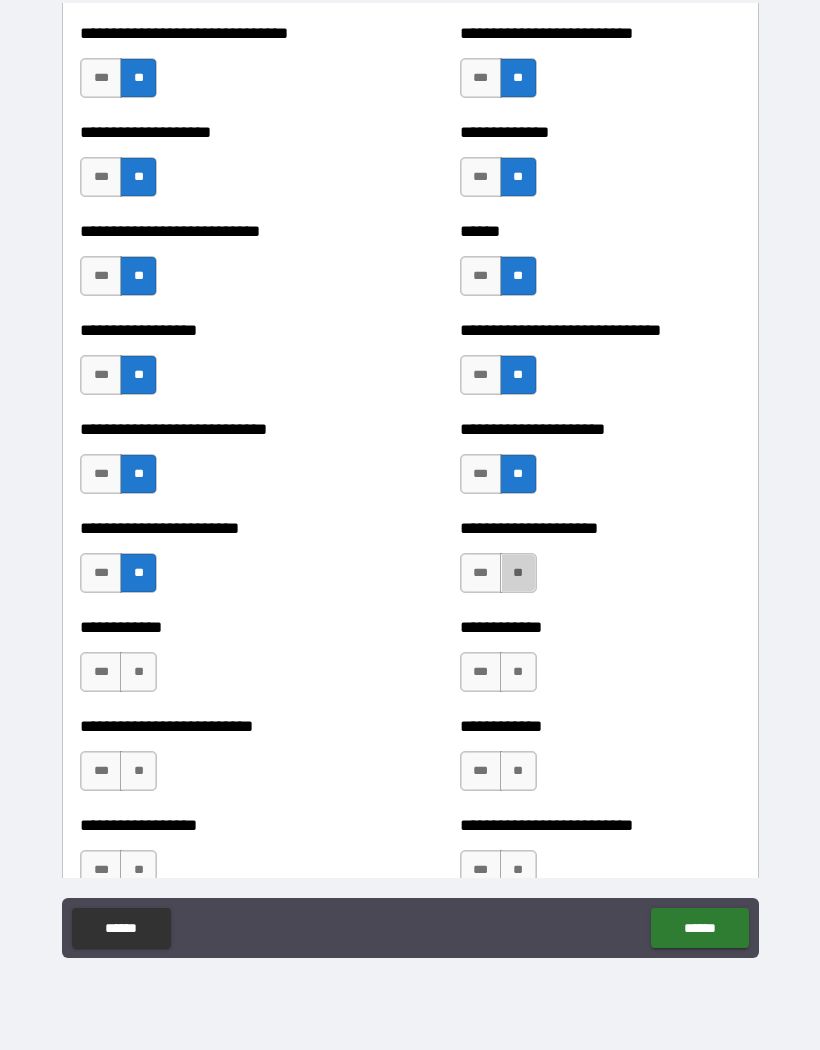 click on "**" at bounding box center [518, 573] 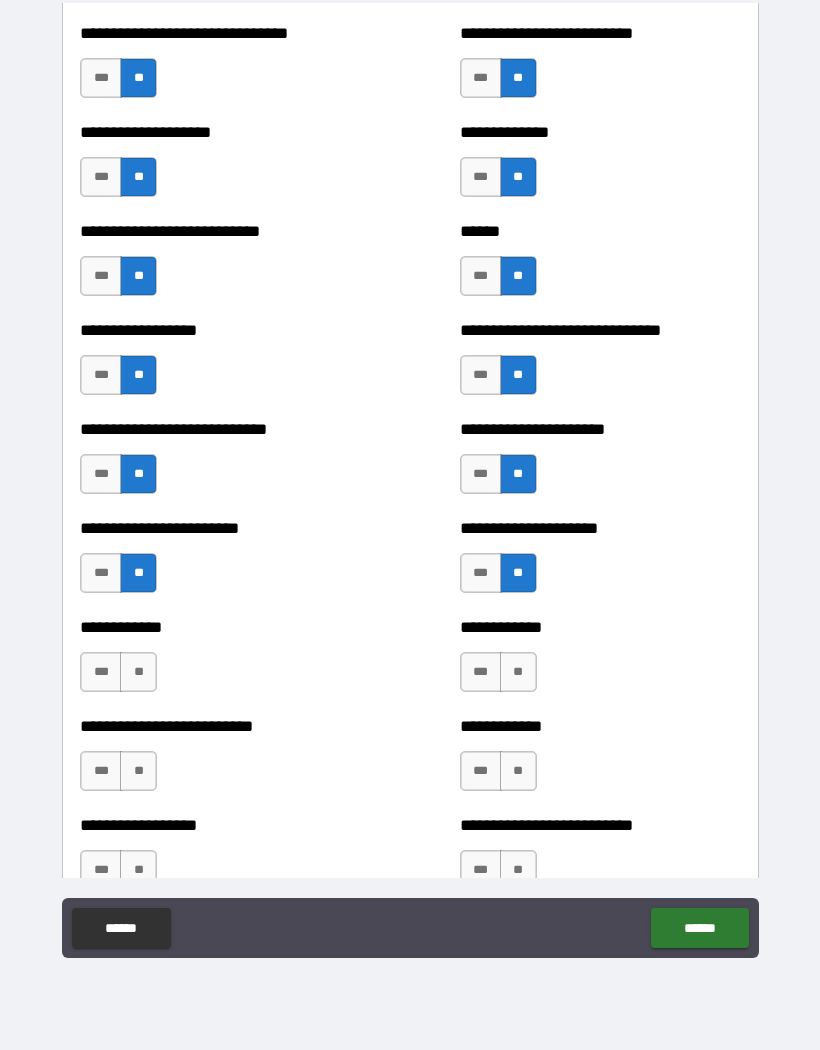 click on "**" at bounding box center (518, 672) 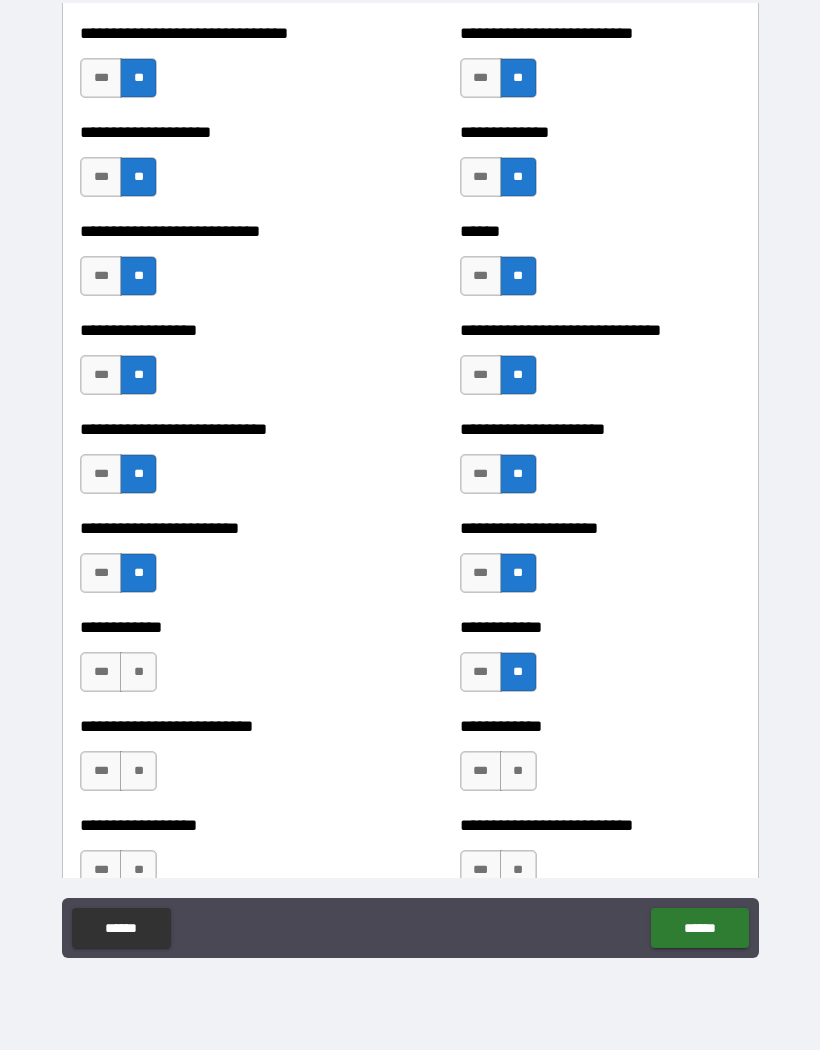 click on "**" at bounding box center (138, 672) 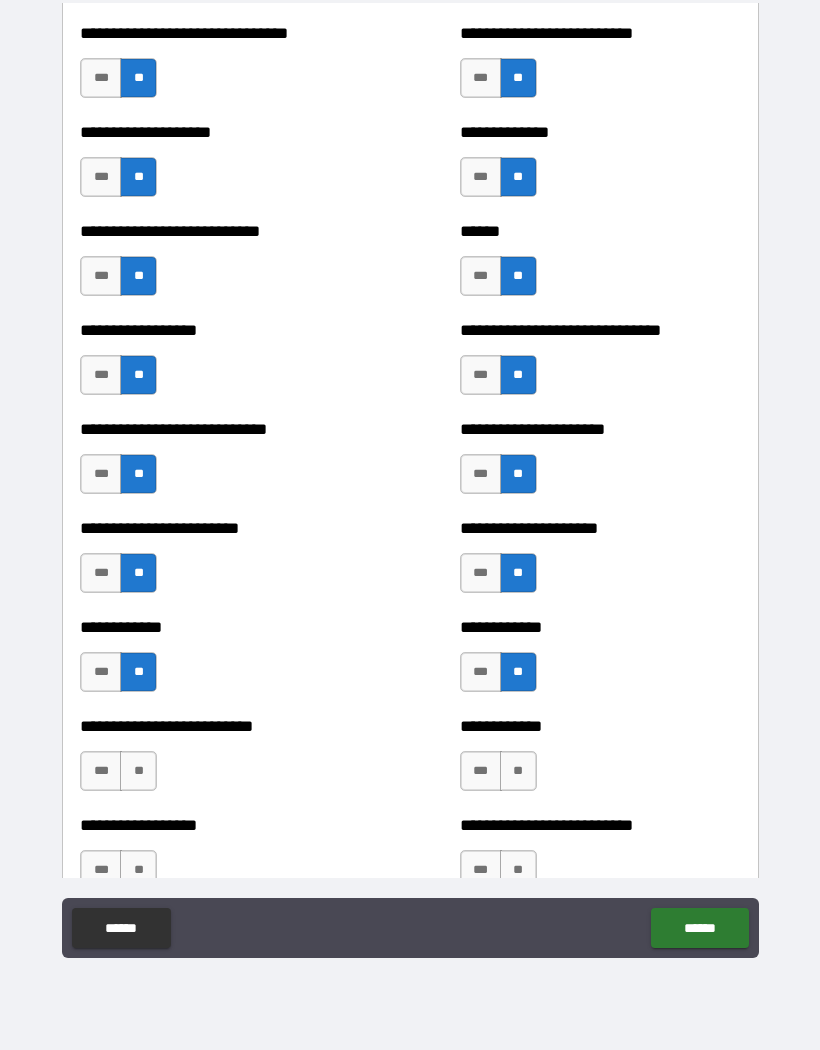 click on "***" at bounding box center [101, 771] 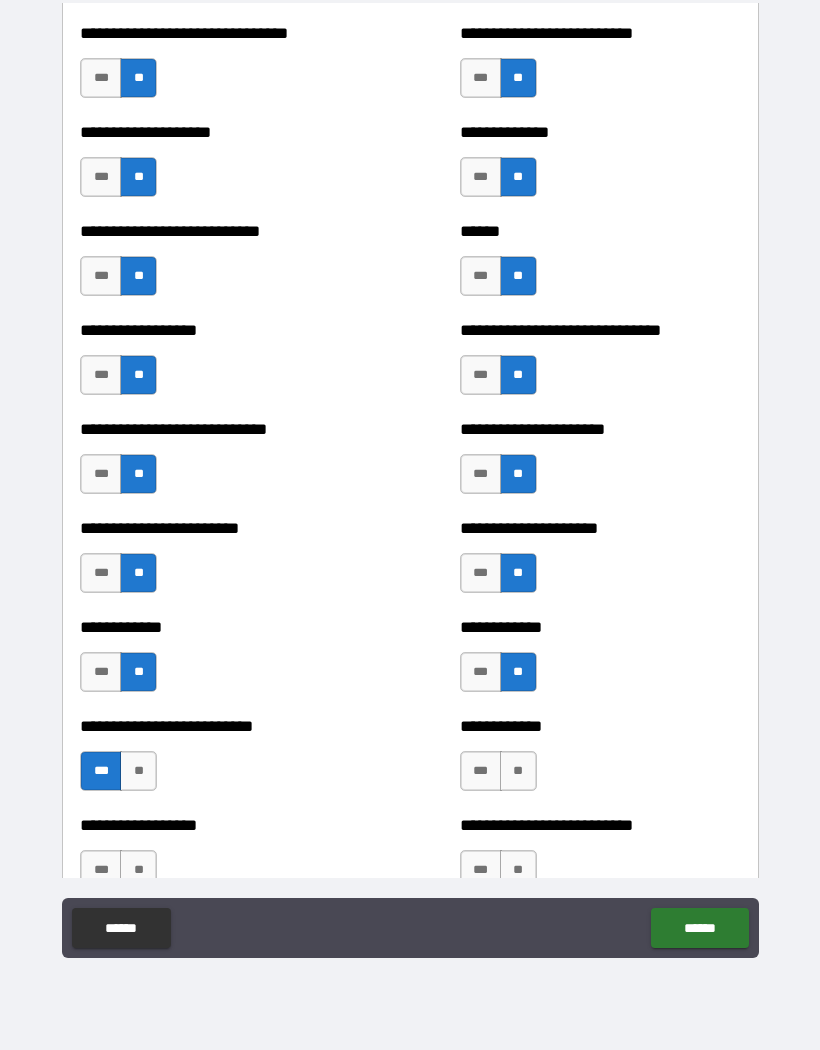 click on "**" at bounding box center [518, 771] 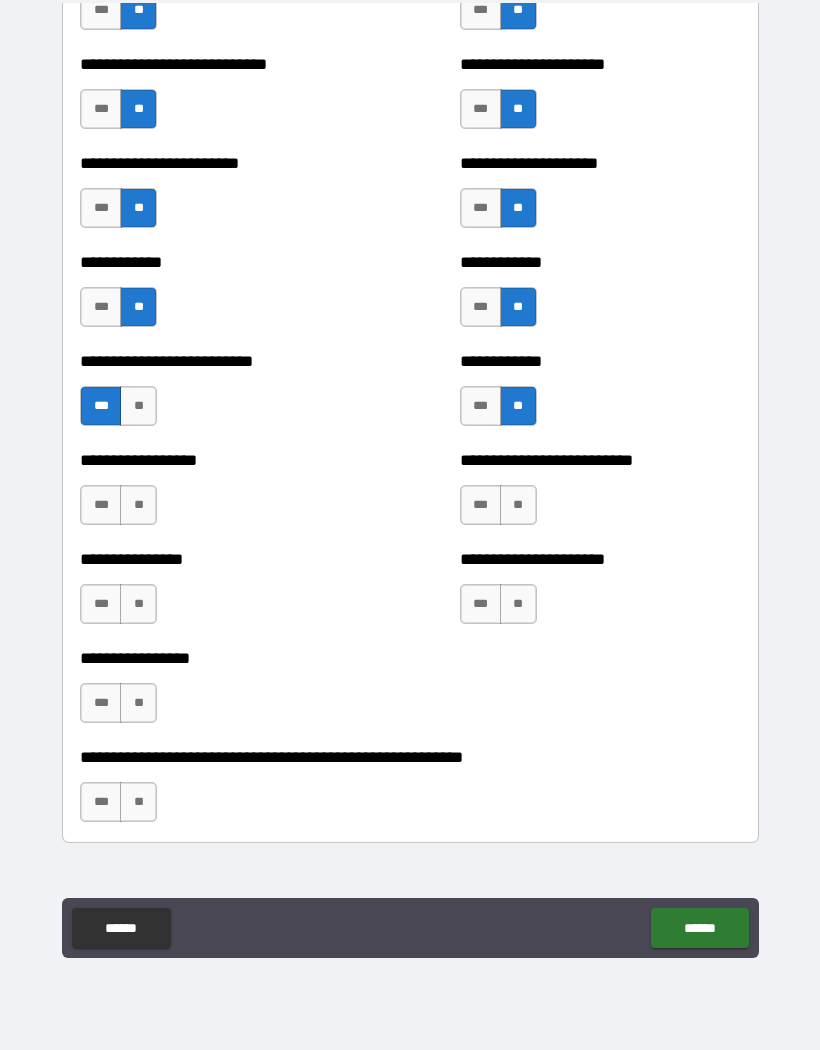 scroll, scrollTop: 2753, scrollLeft: 0, axis: vertical 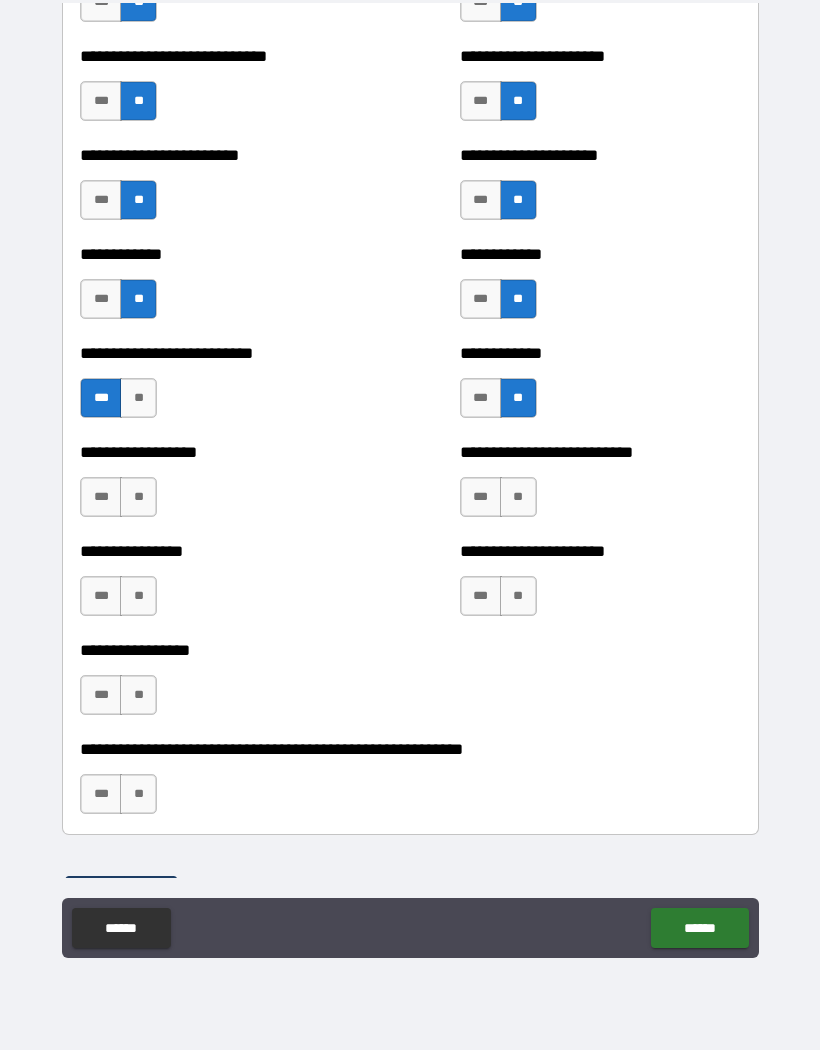 click on "**" at bounding box center (138, 497) 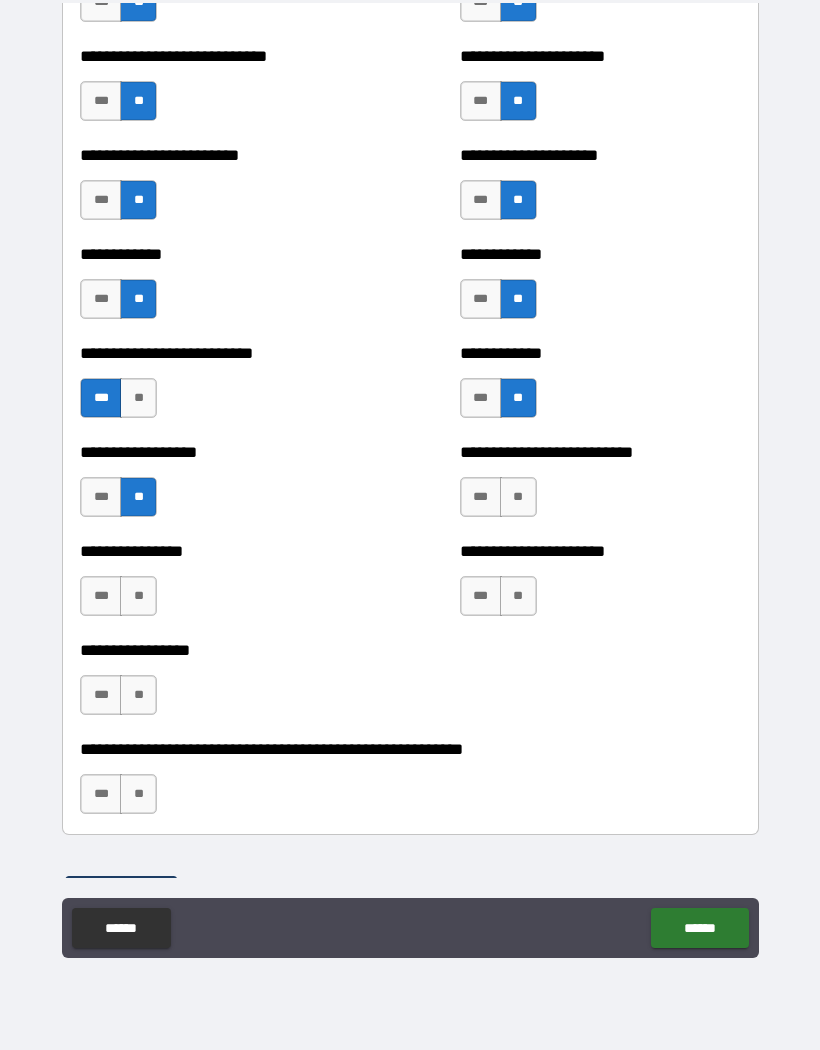 click on "**" at bounding box center (518, 497) 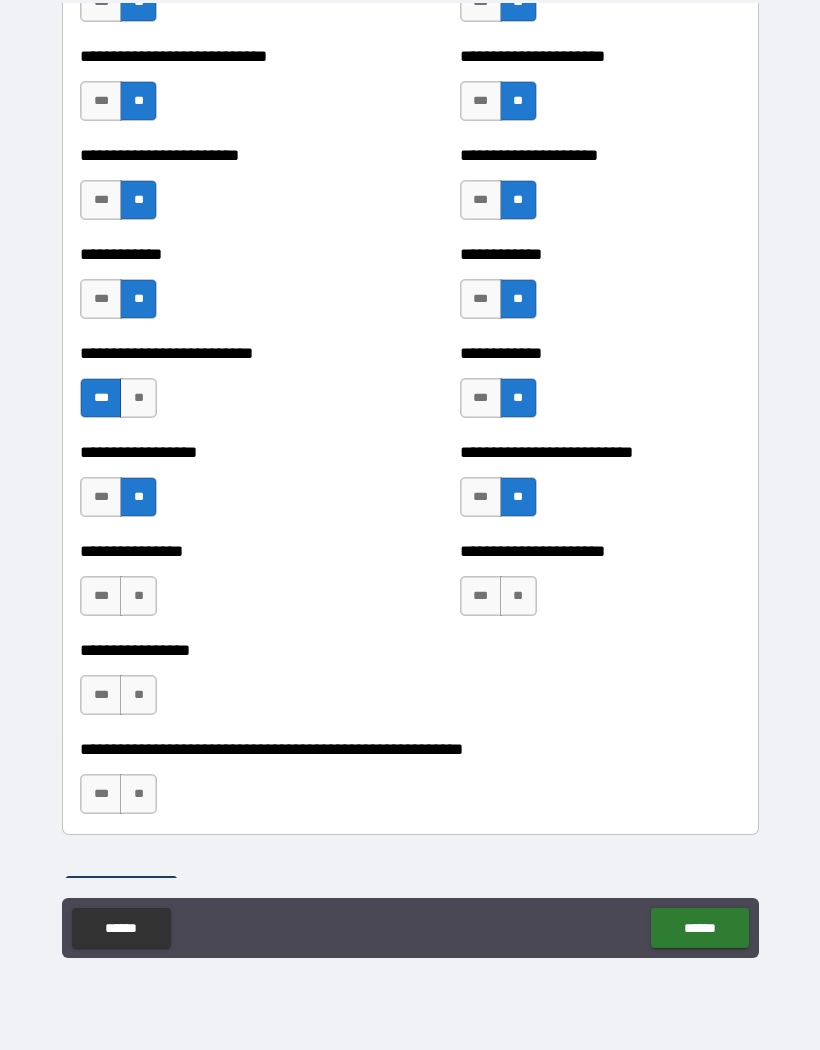 click on "**" at bounding box center [518, 596] 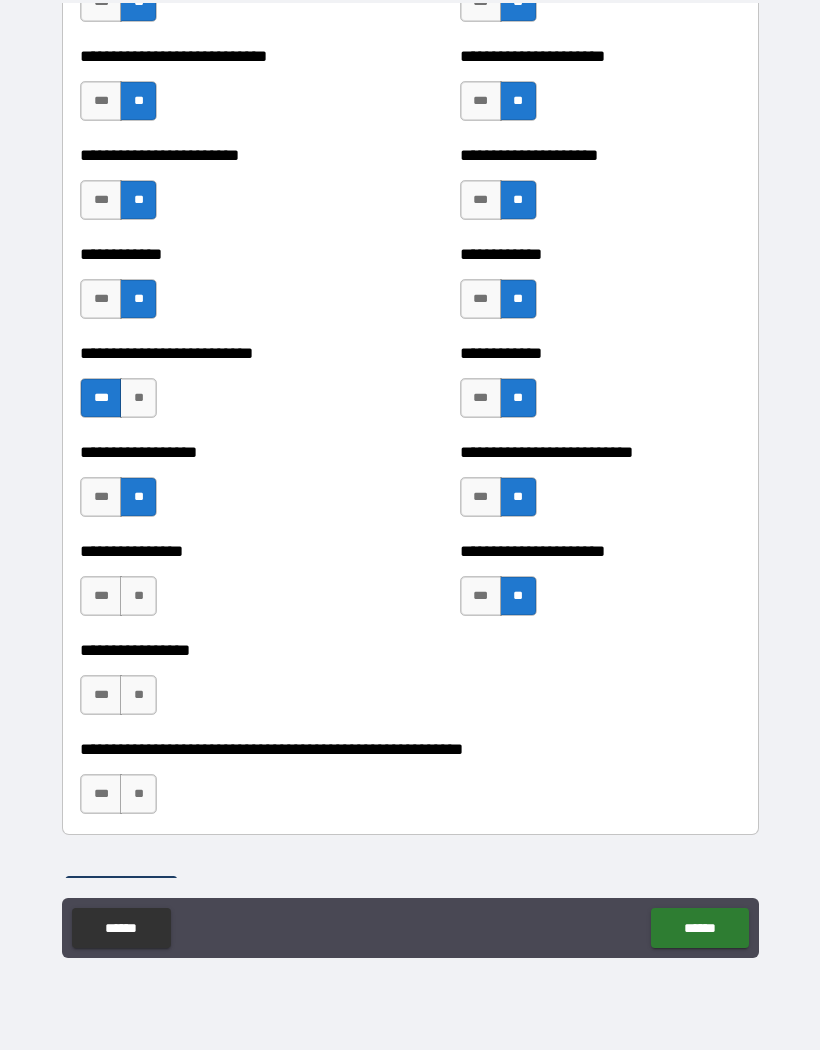click on "**" at bounding box center (138, 596) 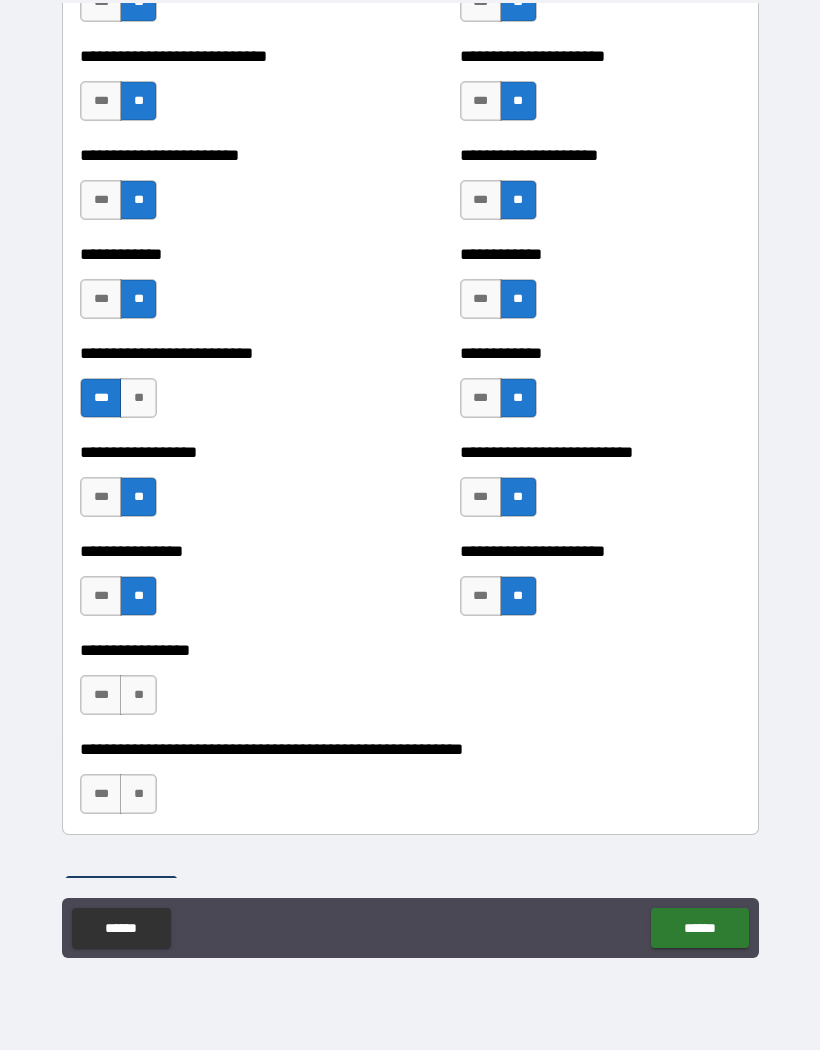 click on "**" at bounding box center [138, 695] 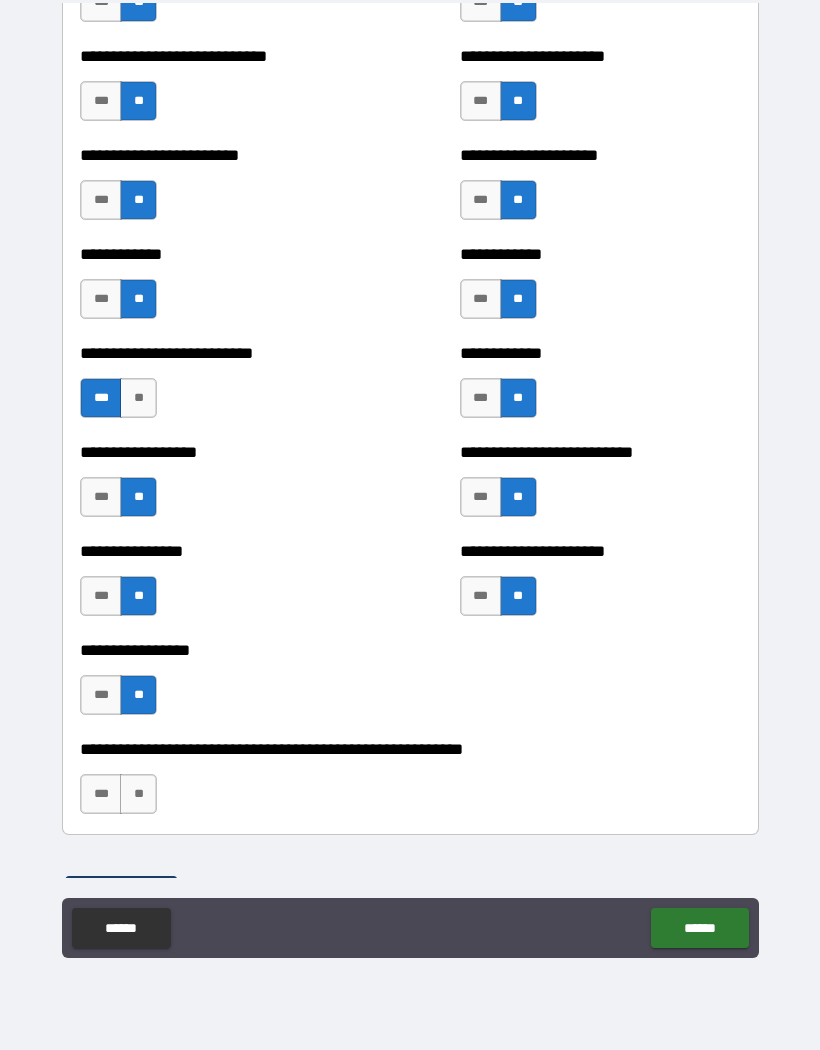 click on "**" at bounding box center (138, 794) 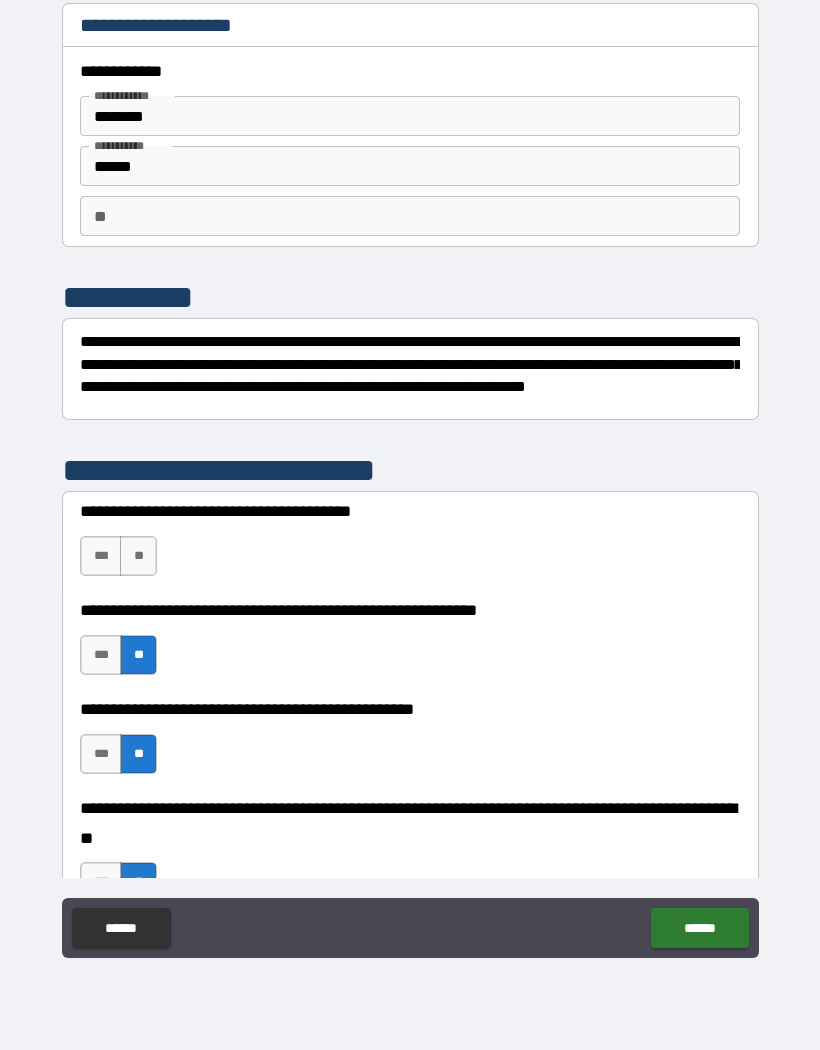scroll, scrollTop: 0, scrollLeft: 0, axis: both 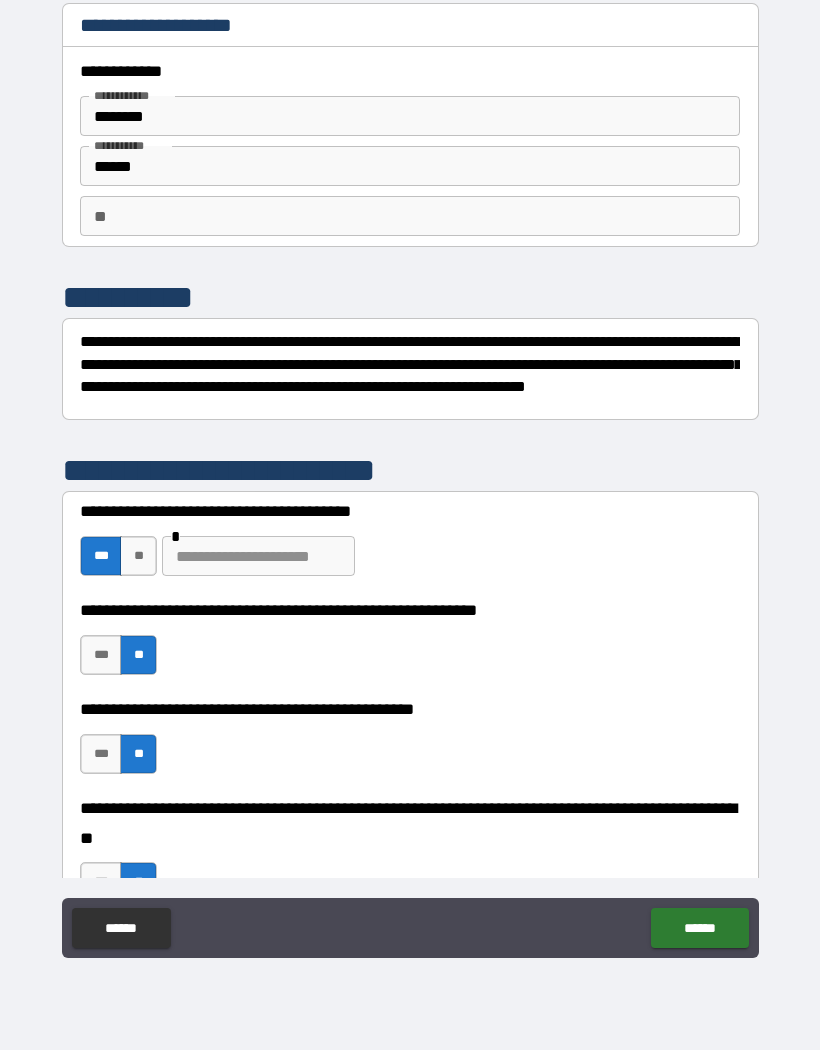 click at bounding box center [258, 556] 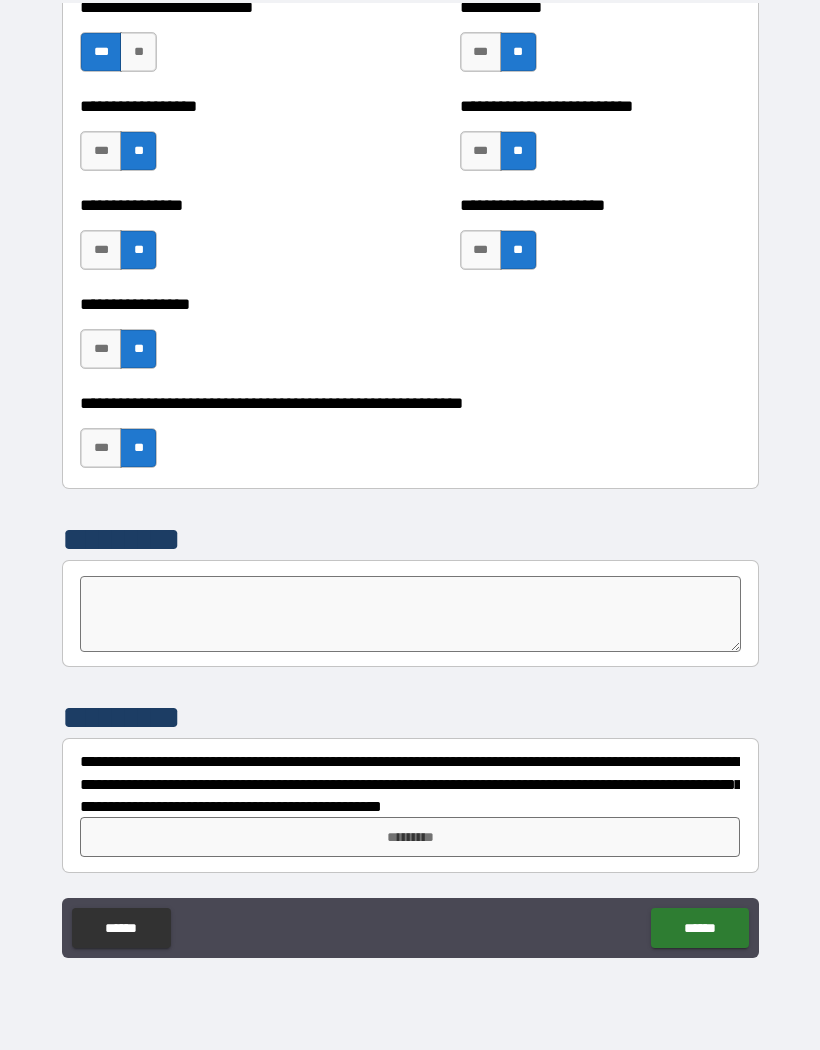 scroll, scrollTop: 3099, scrollLeft: 0, axis: vertical 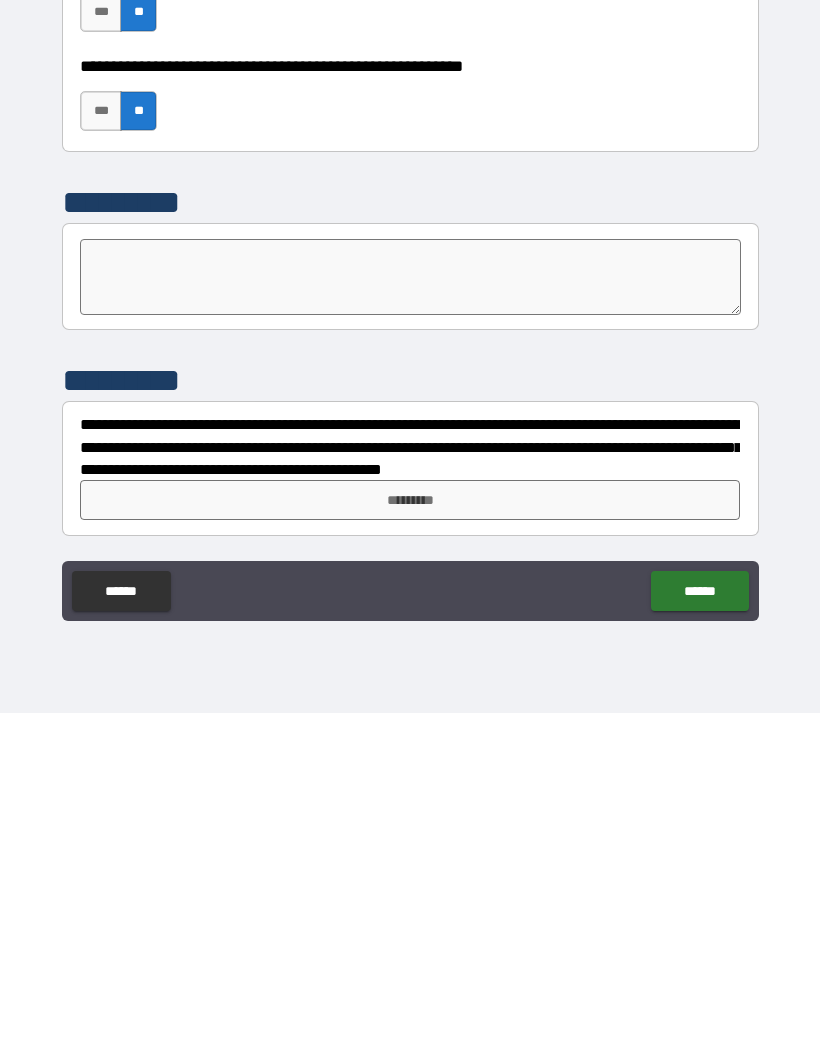 type on "**********" 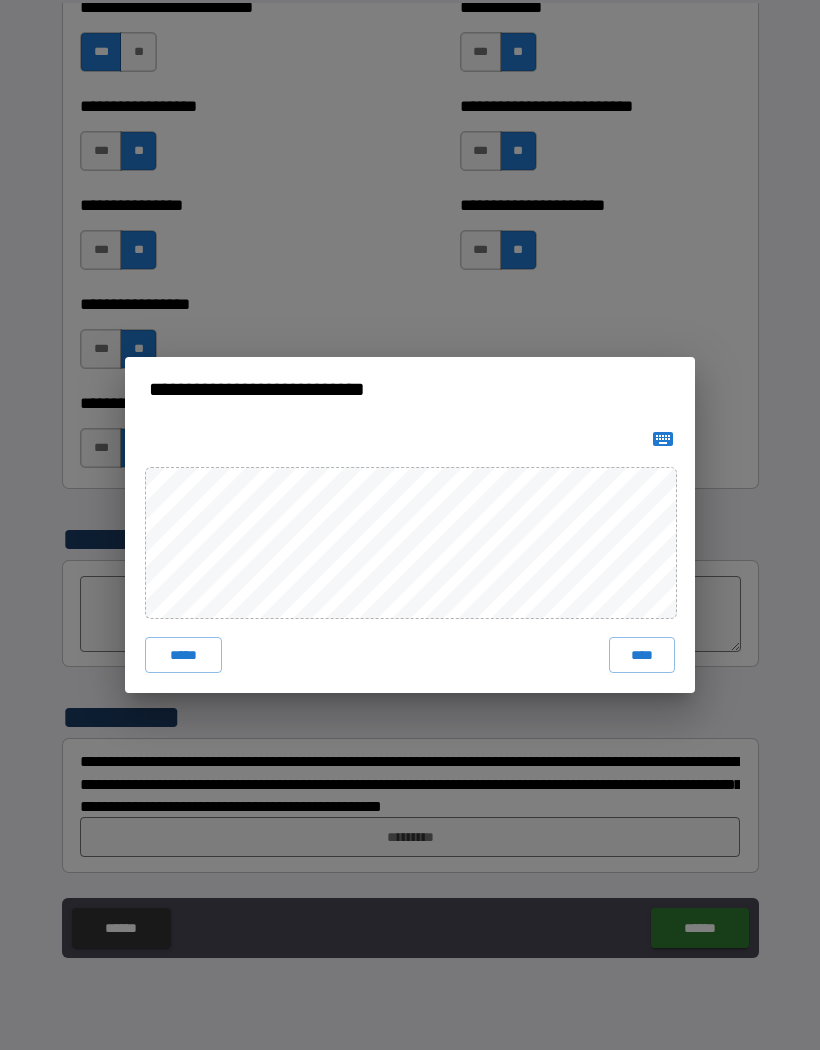 click on "****" at bounding box center [642, 655] 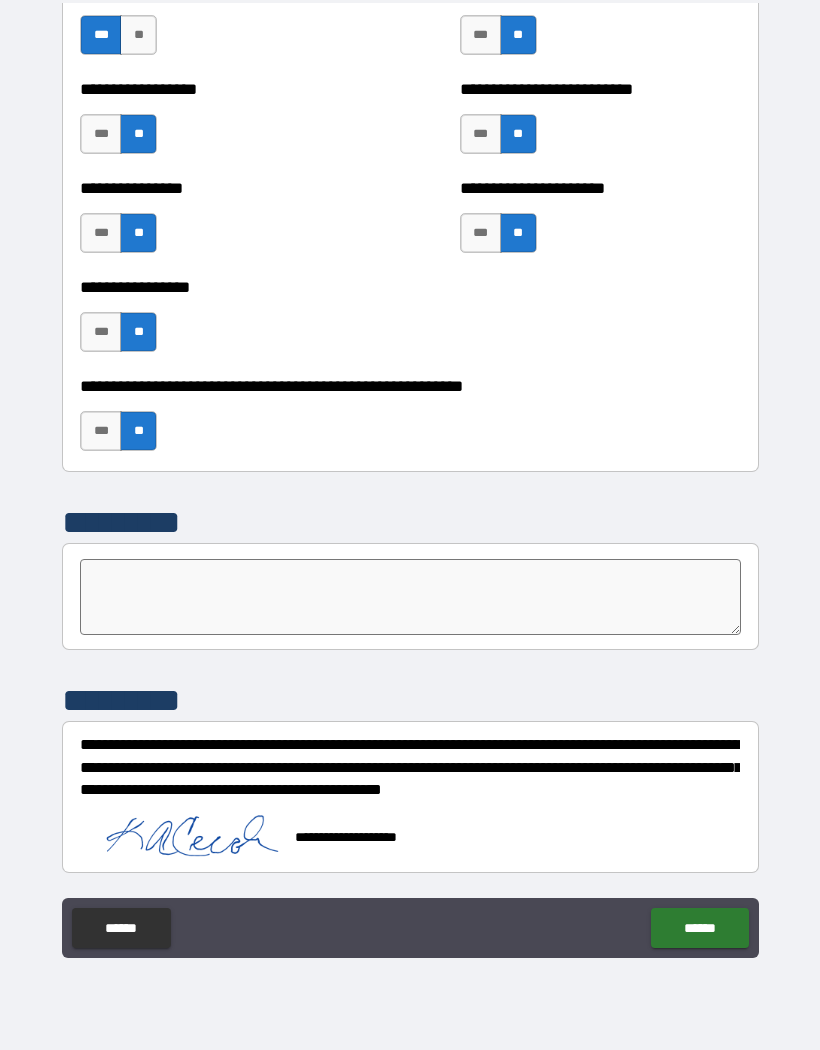 scroll, scrollTop: 3116, scrollLeft: 0, axis: vertical 